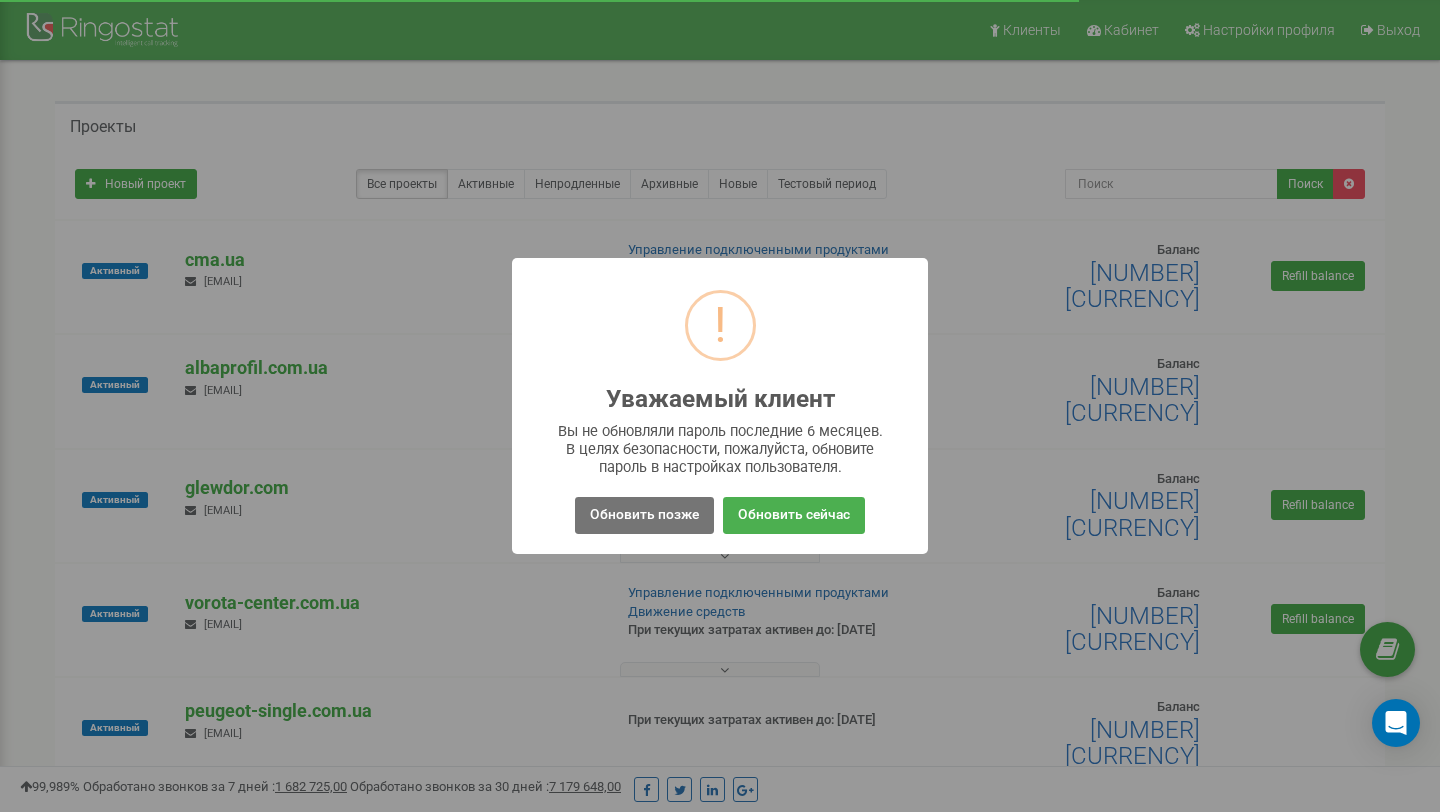 scroll, scrollTop: 0, scrollLeft: 0, axis: both 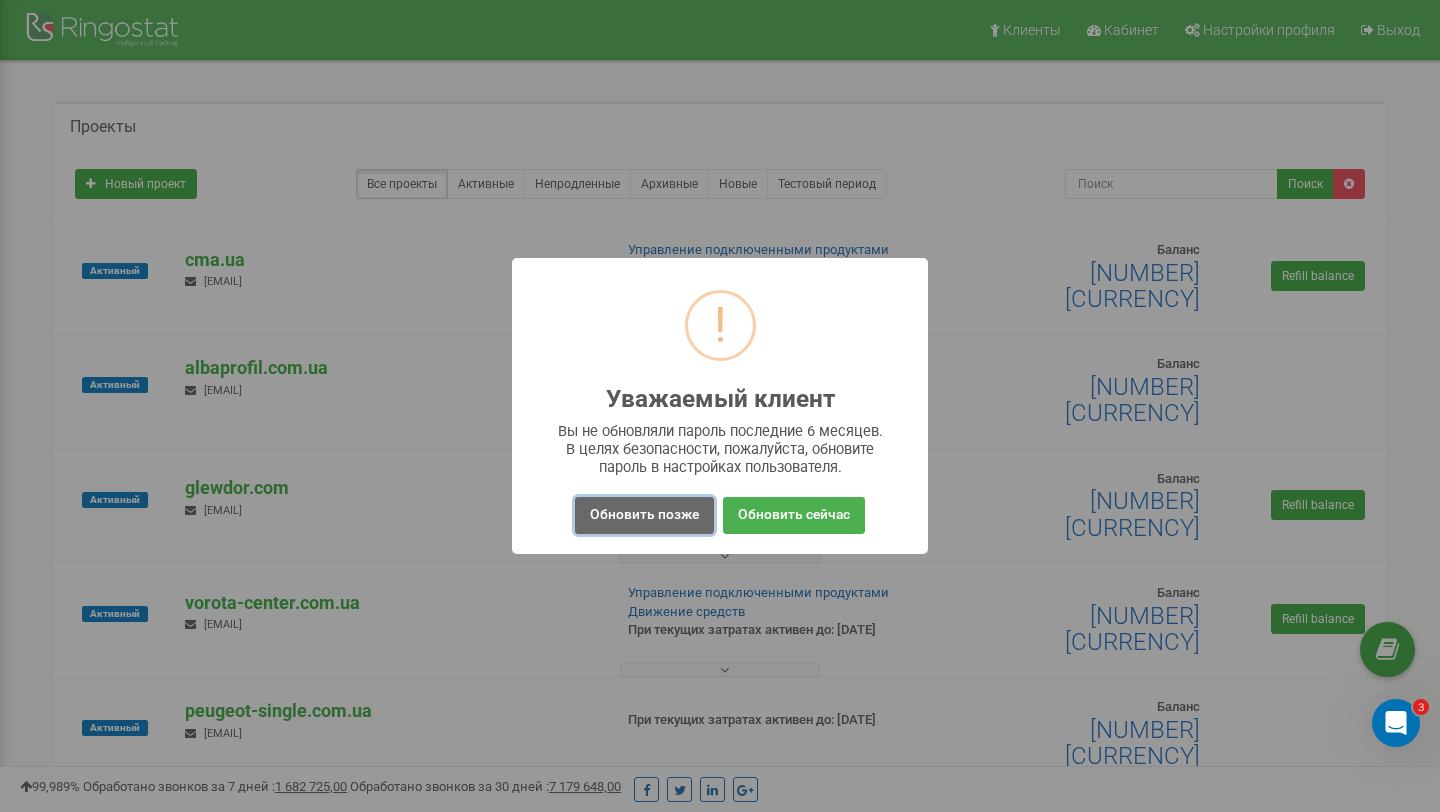 click on "Обновить позже" at bounding box center [644, 515] 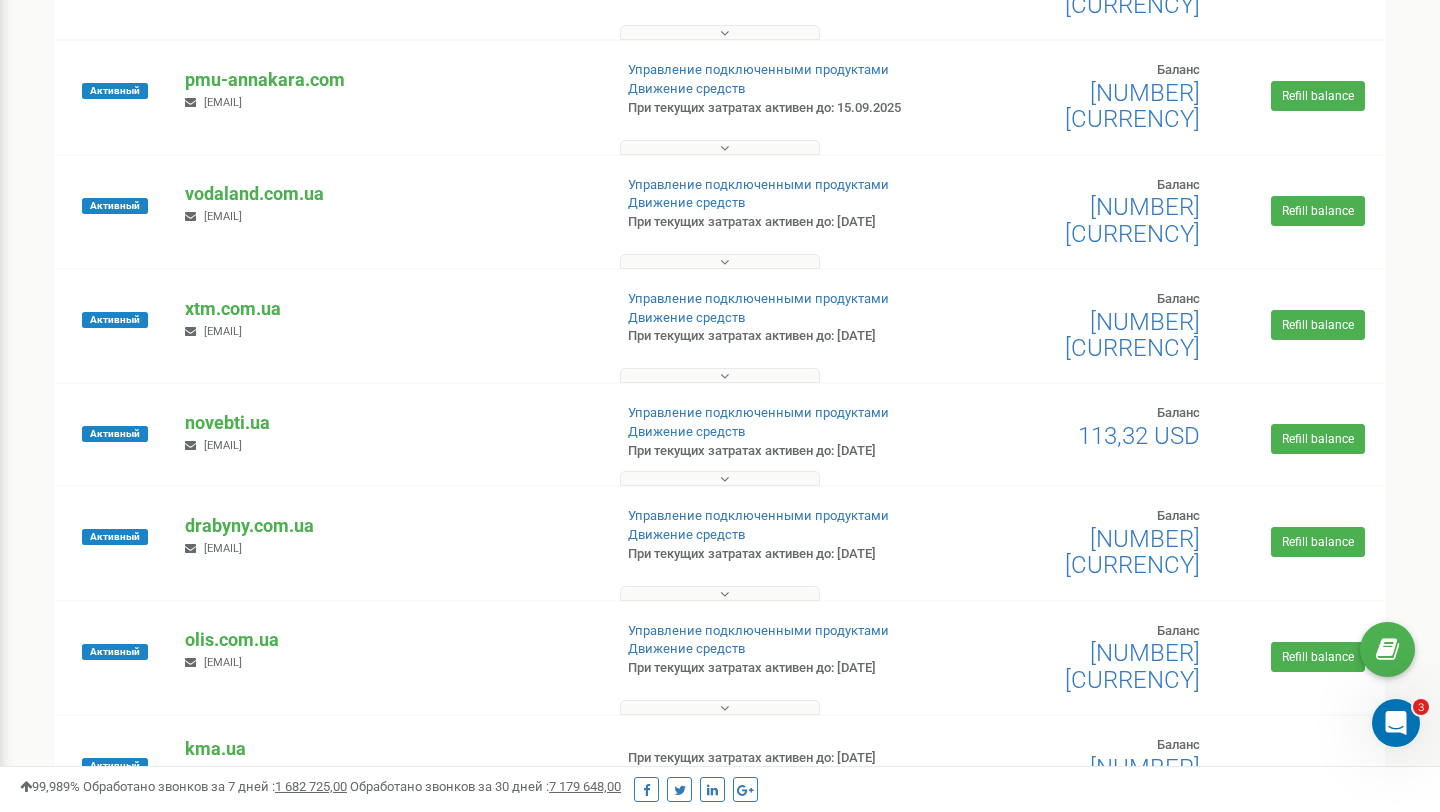 scroll, scrollTop: 982, scrollLeft: 0, axis: vertical 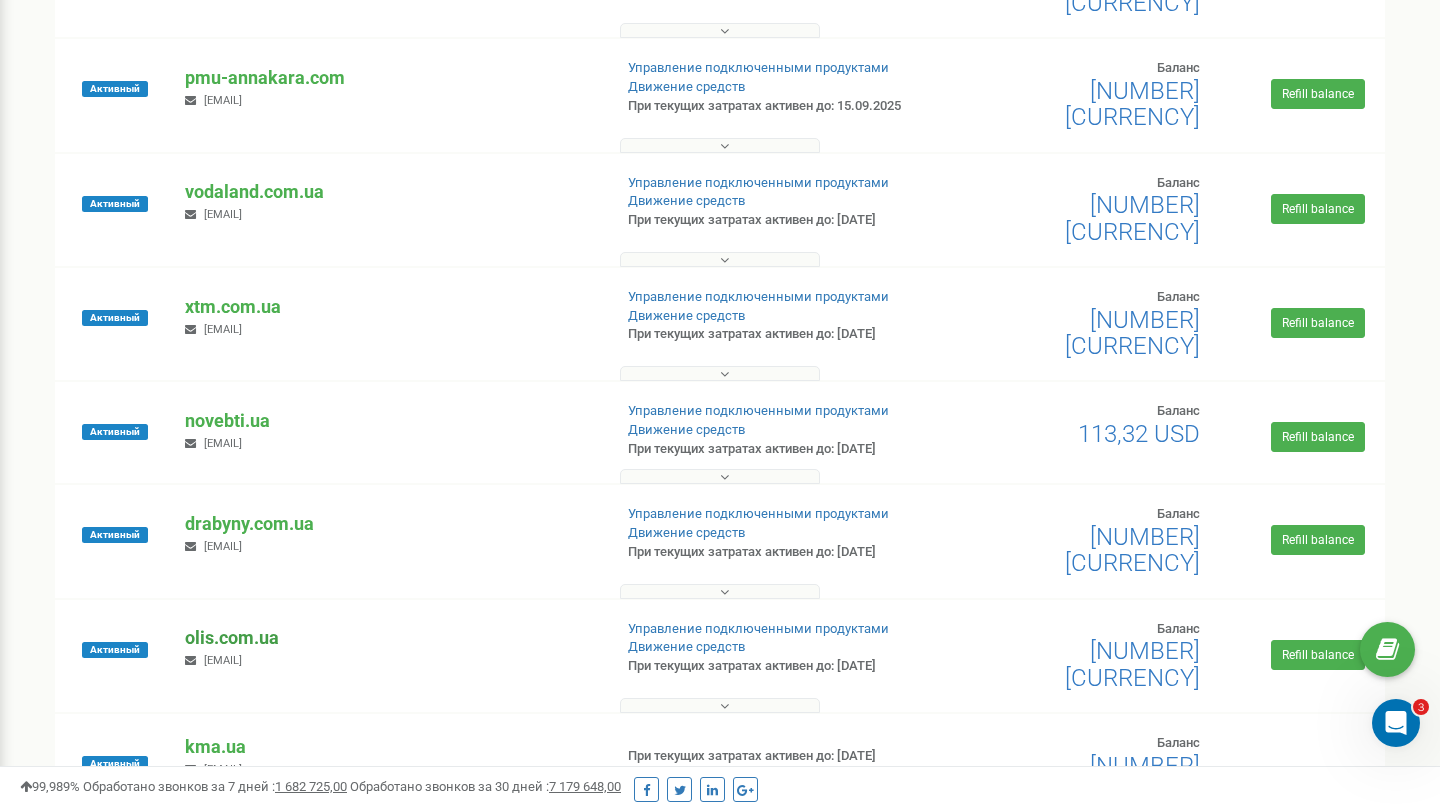 click on "olis.com.ua" at bounding box center (390, 638) 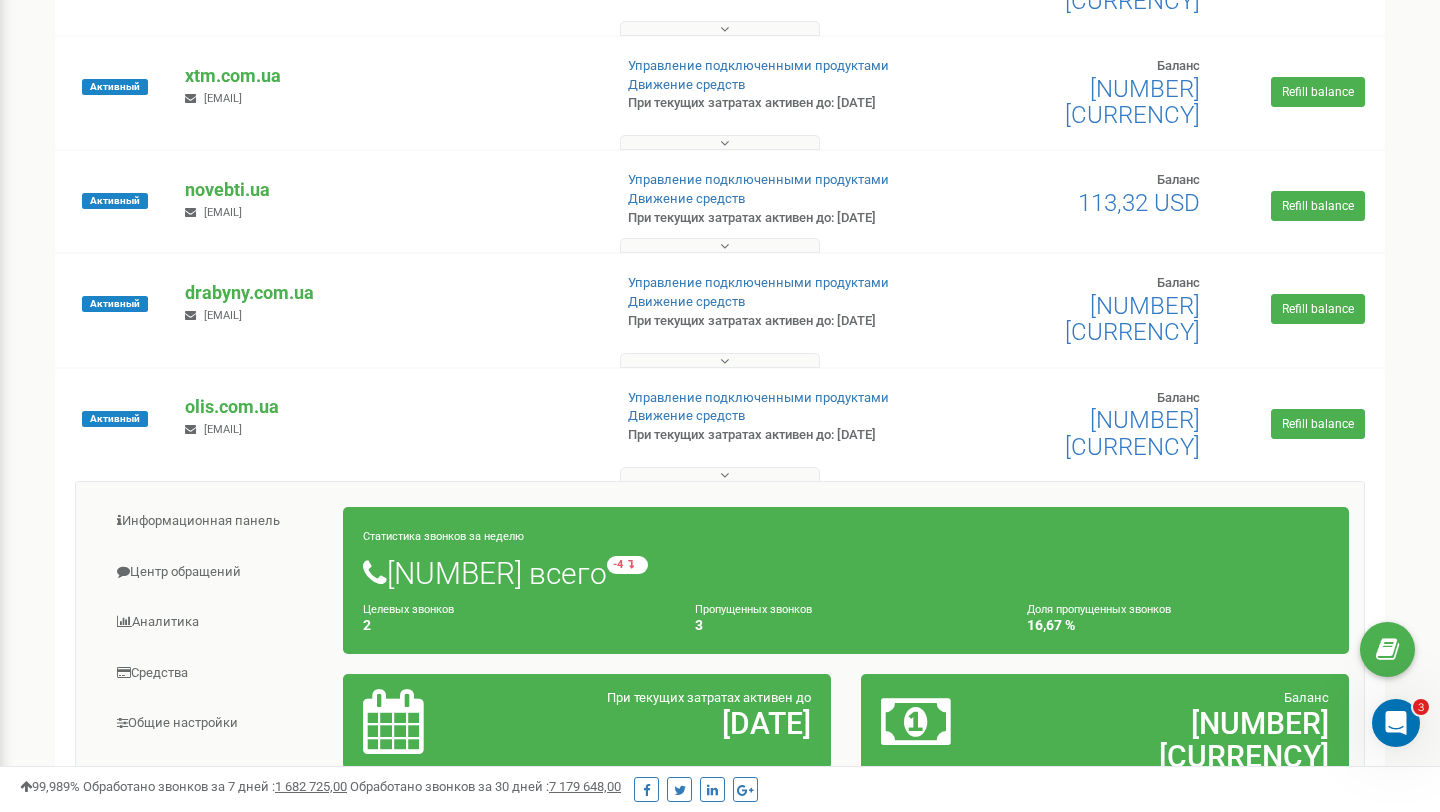 scroll, scrollTop: 1216, scrollLeft: 0, axis: vertical 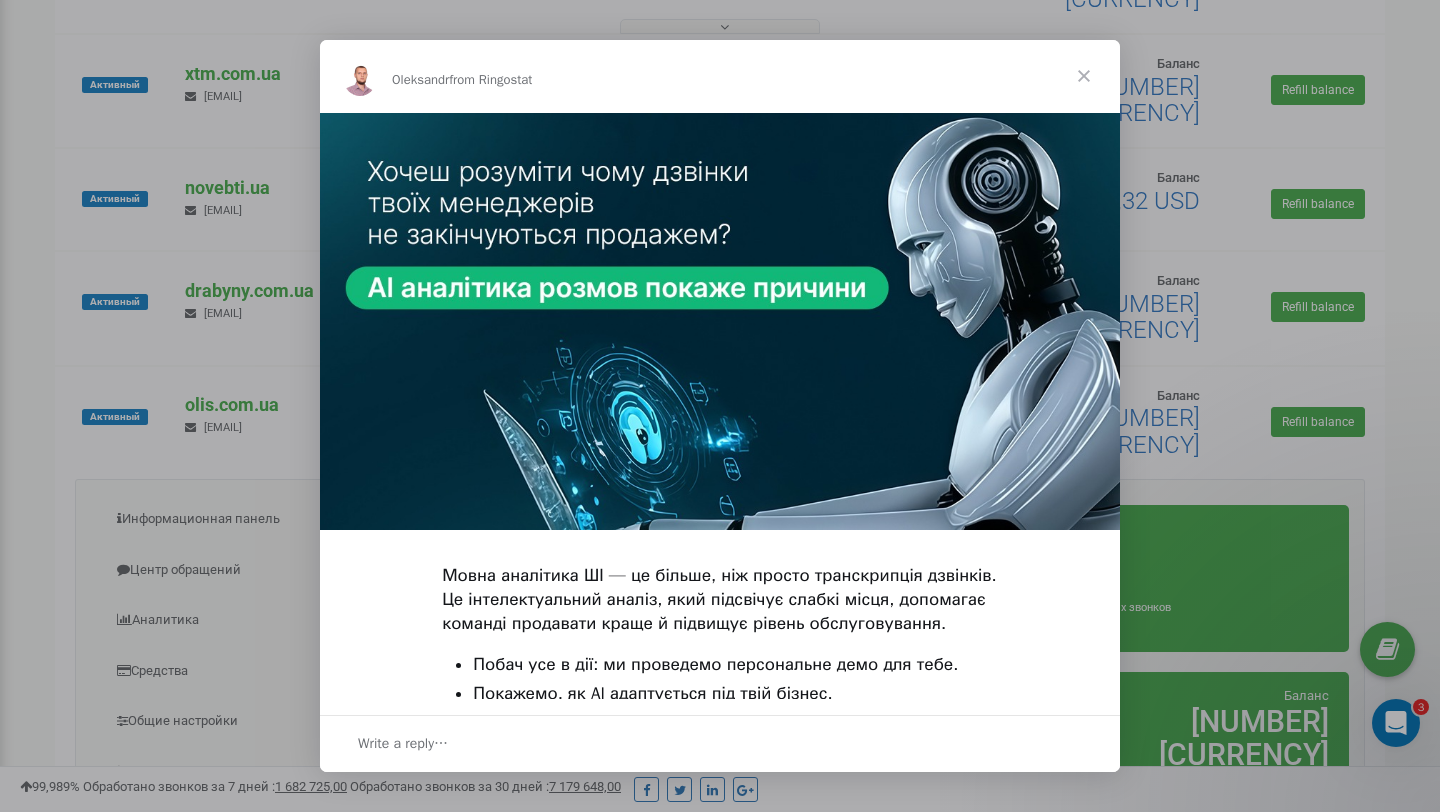 click at bounding box center [1084, 76] 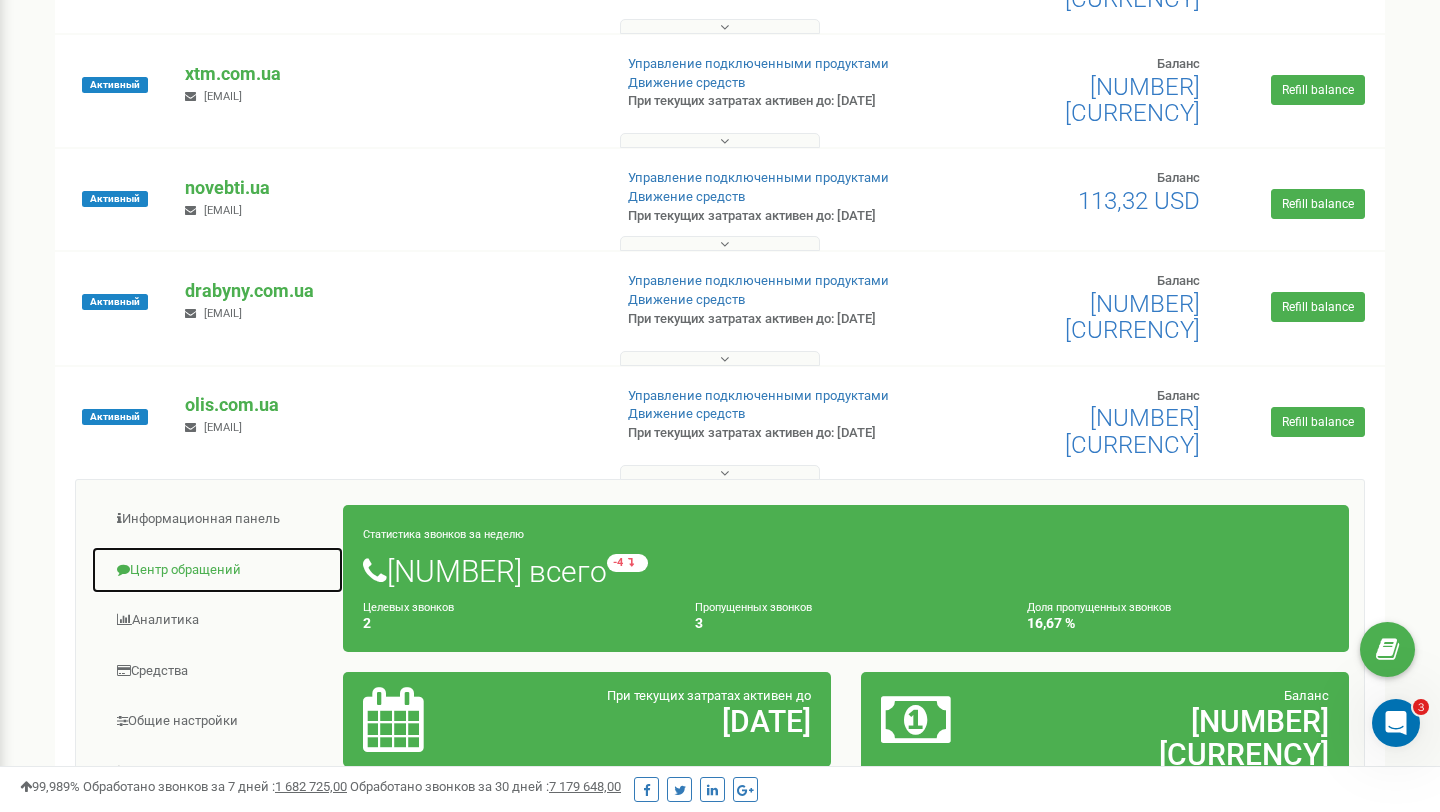 click on "Центр обращений" at bounding box center [217, 570] 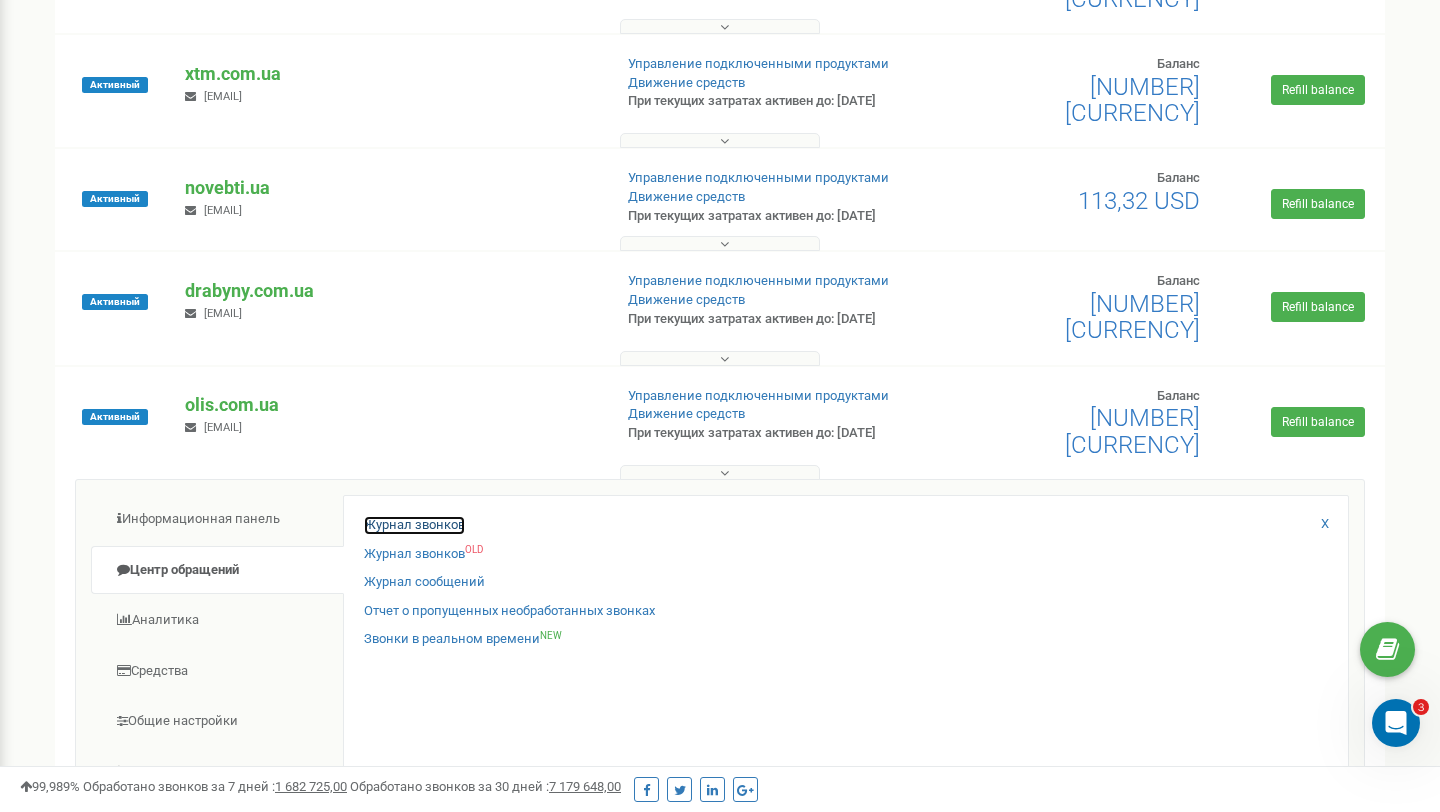 click on "Журнал звонков" at bounding box center (414, 525) 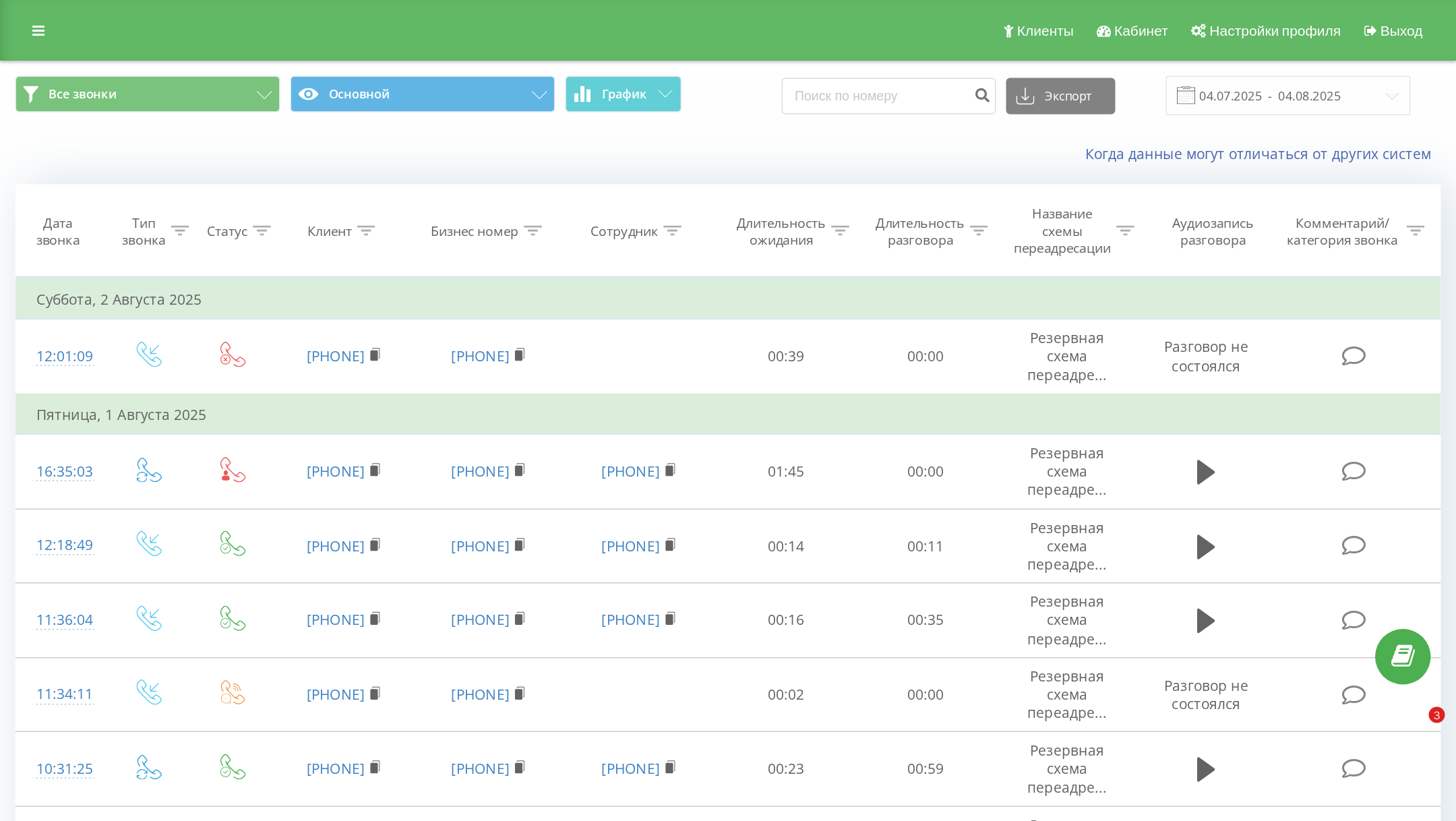 scroll, scrollTop: 0, scrollLeft: 0, axis: both 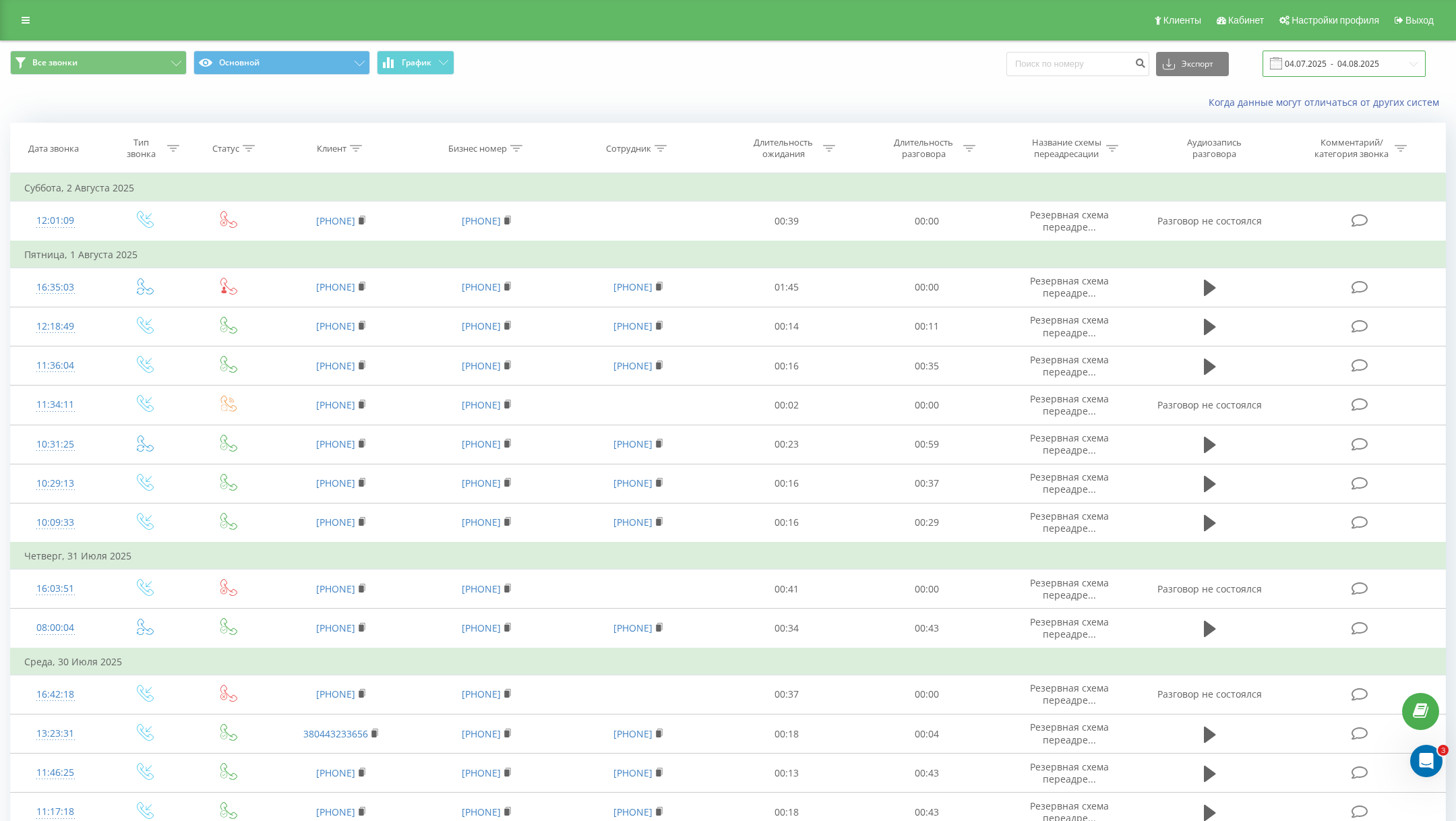 click on "04.07.2025  -  04.08.2025" at bounding box center [1344, 63] 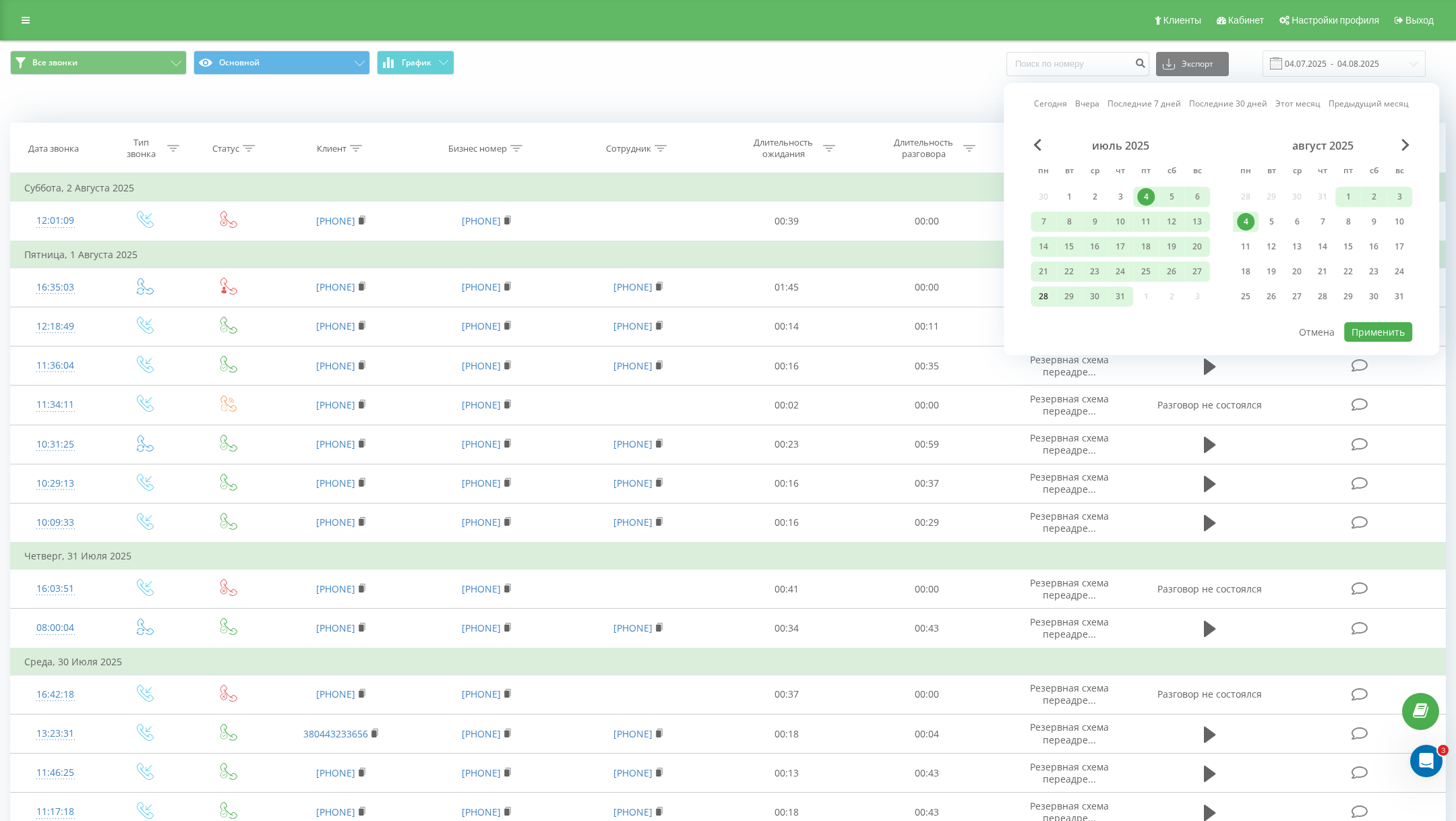 click on "28" at bounding box center [1043, 297] 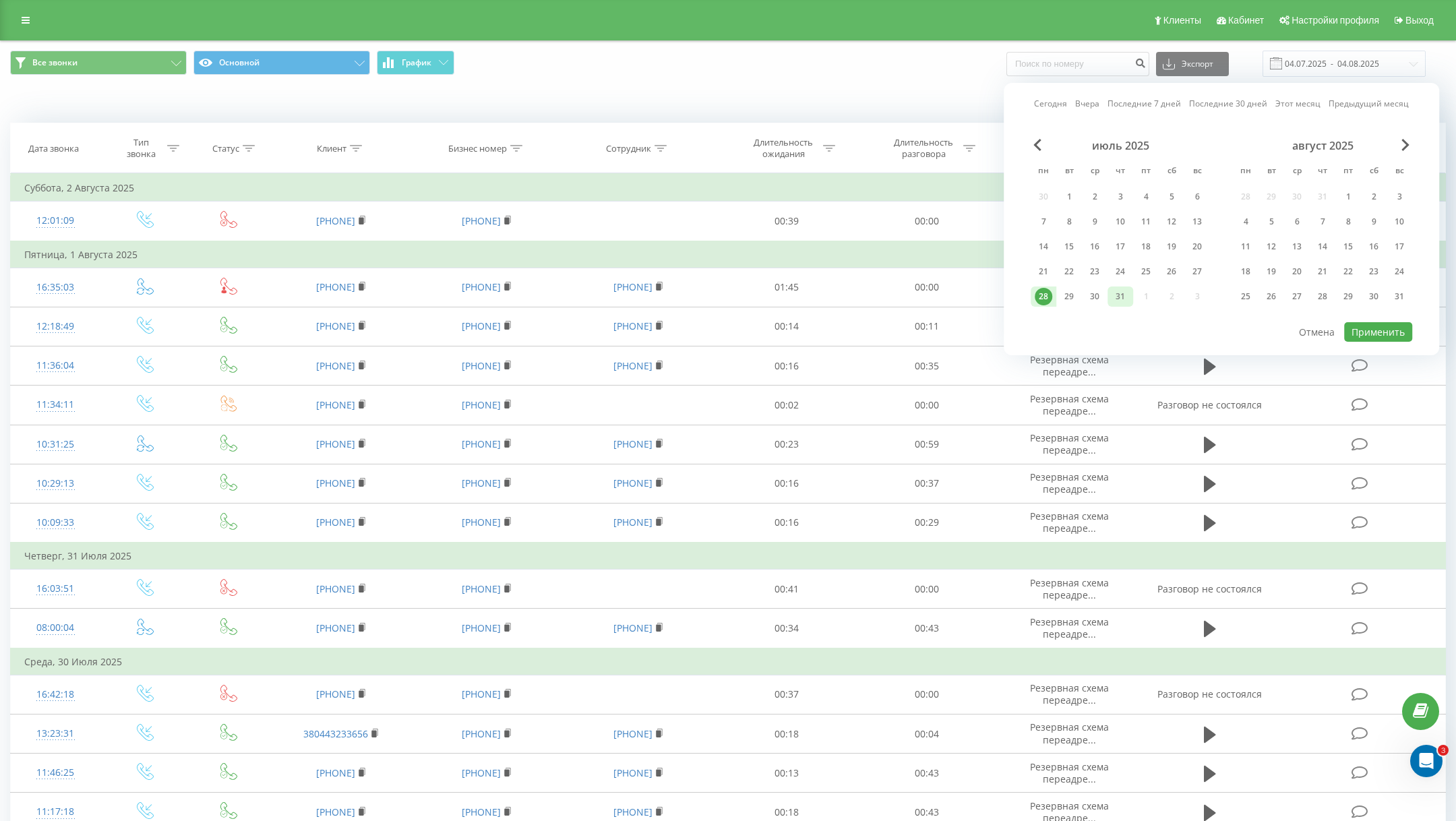click on "31" at bounding box center [1120, 297] 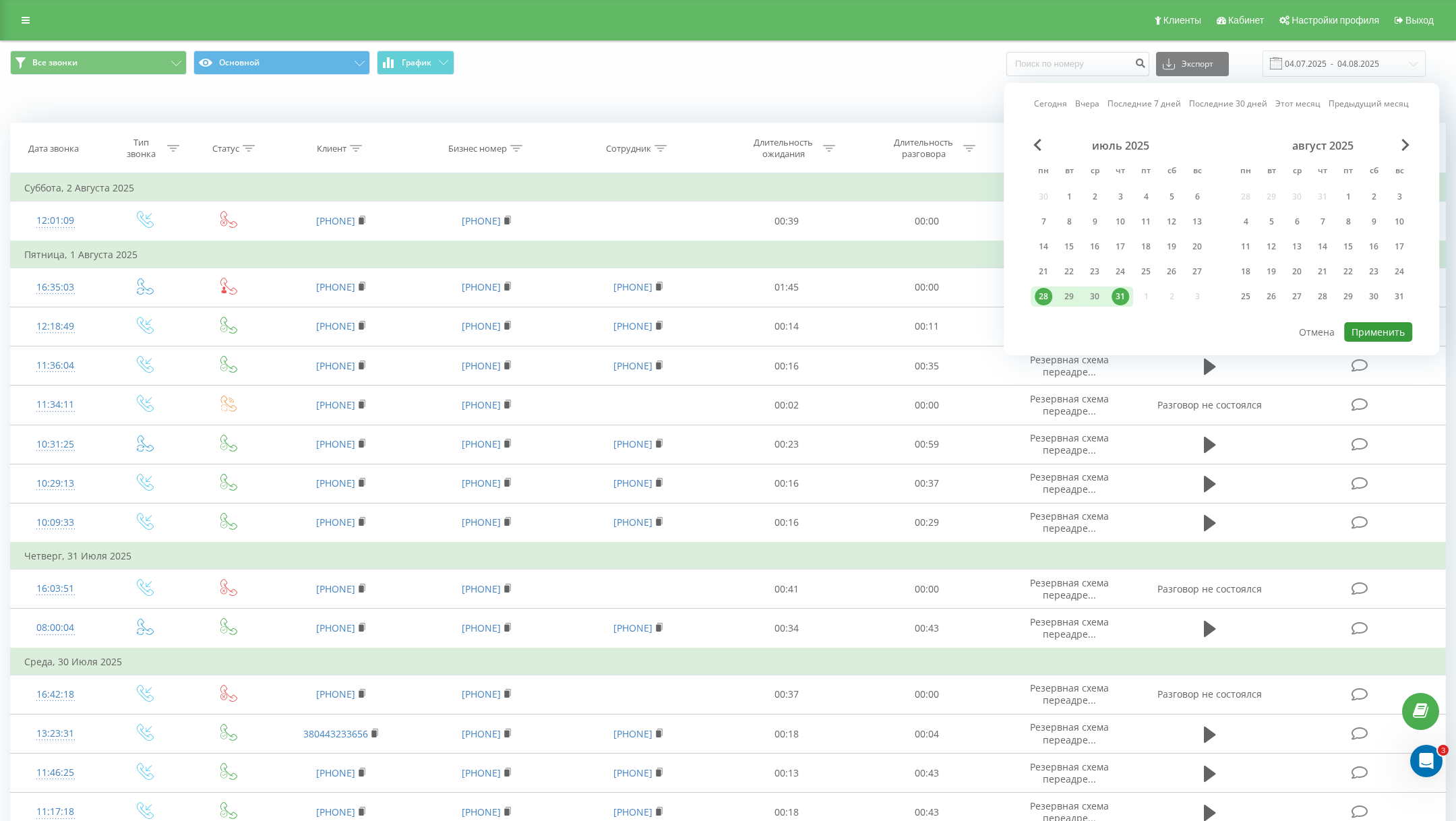 click on "Применить" at bounding box center [1378, 332] 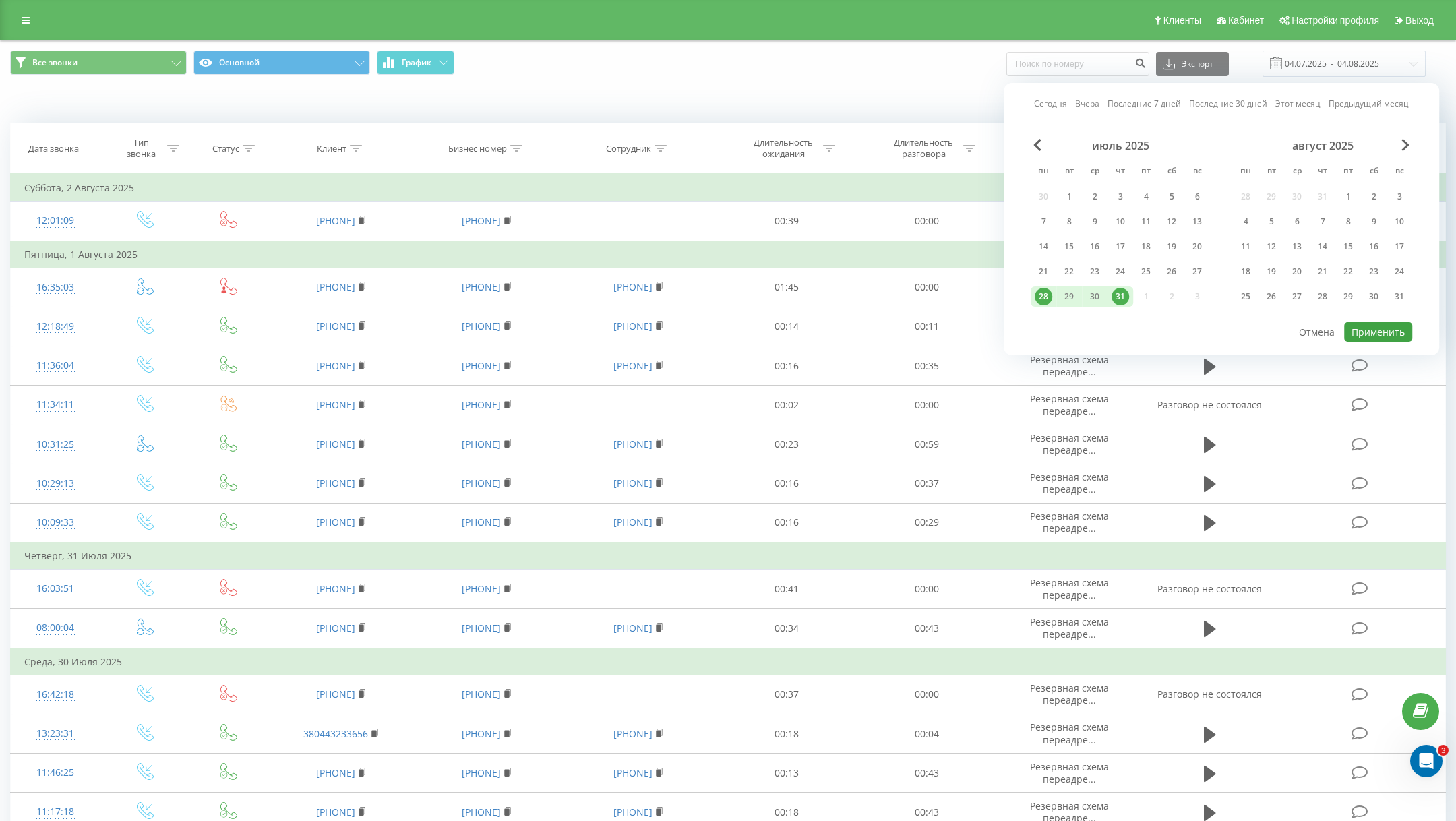 type on "[DATE]  -  [DATE]" 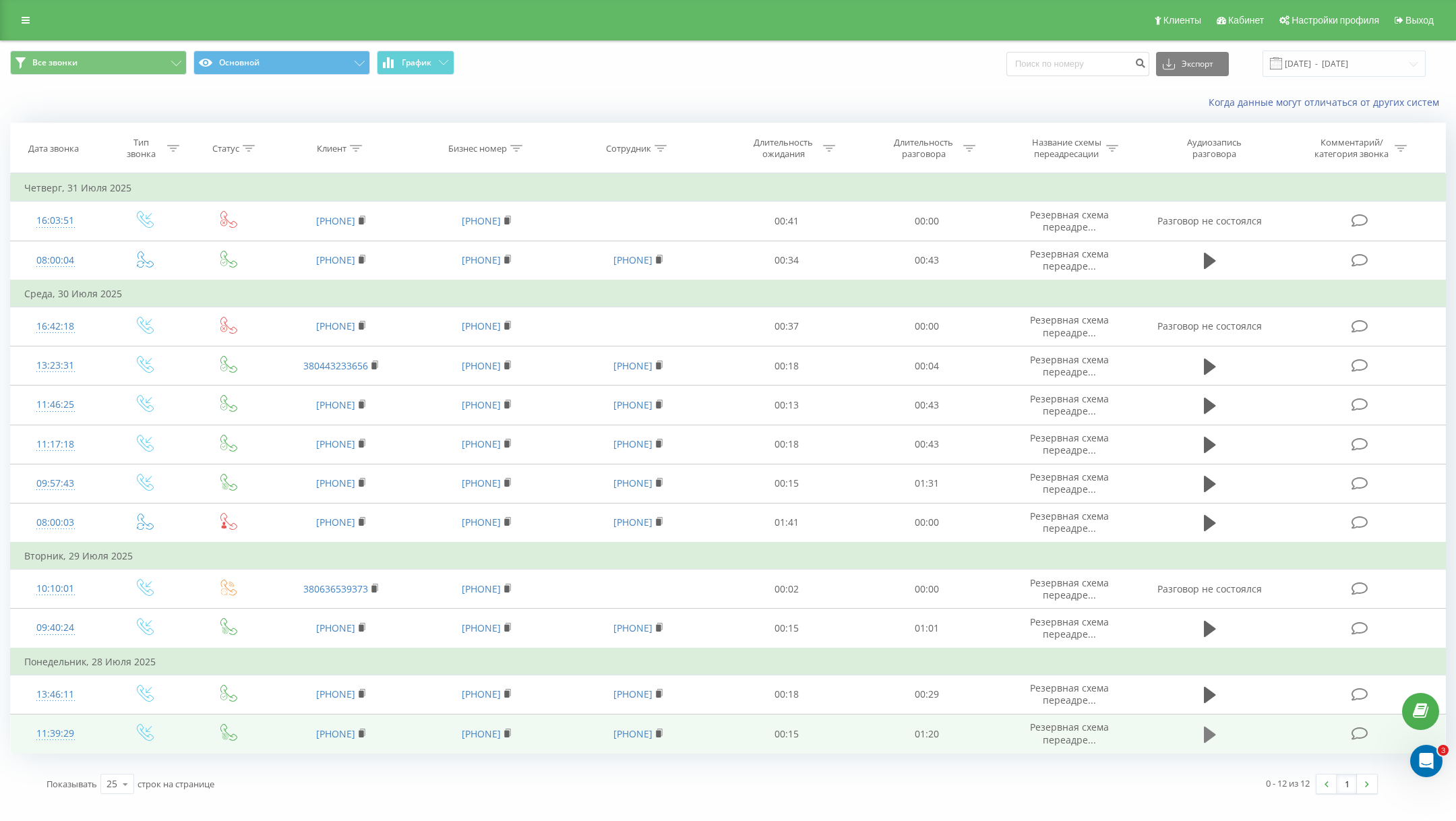 click 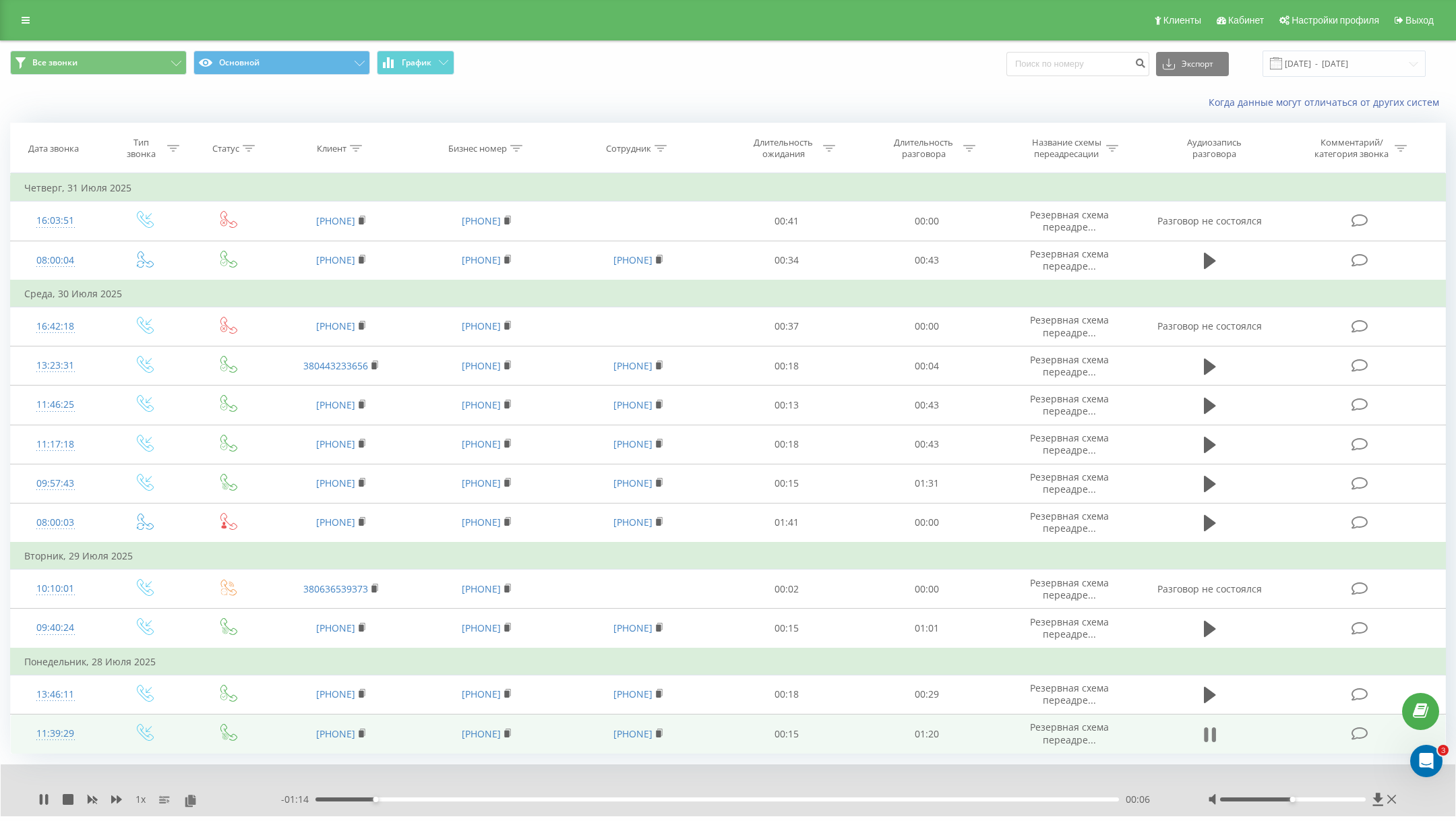 click at bounding box center (1210, 735) 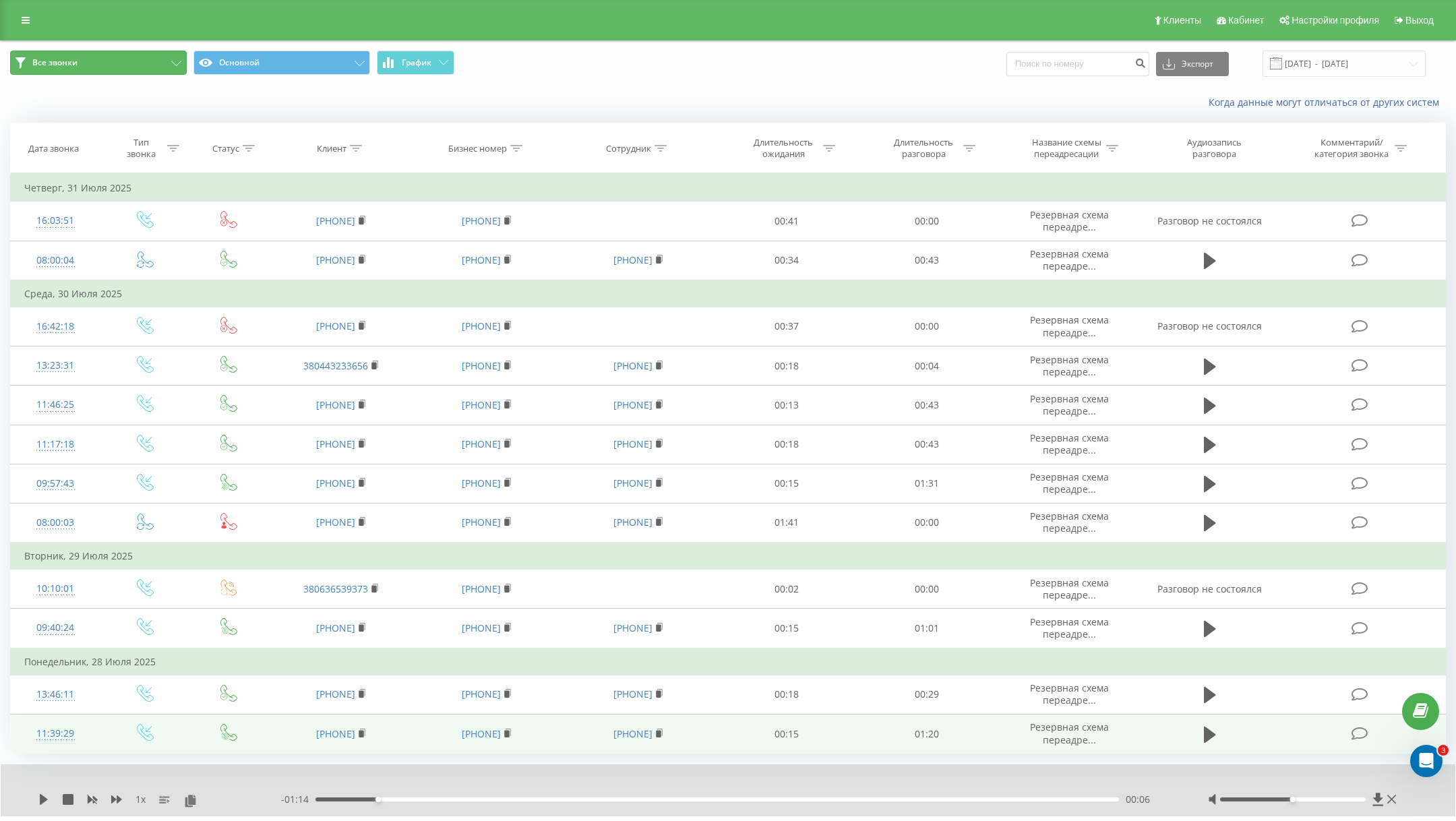 click on "Все звонки" at bounding box center [98, 63] 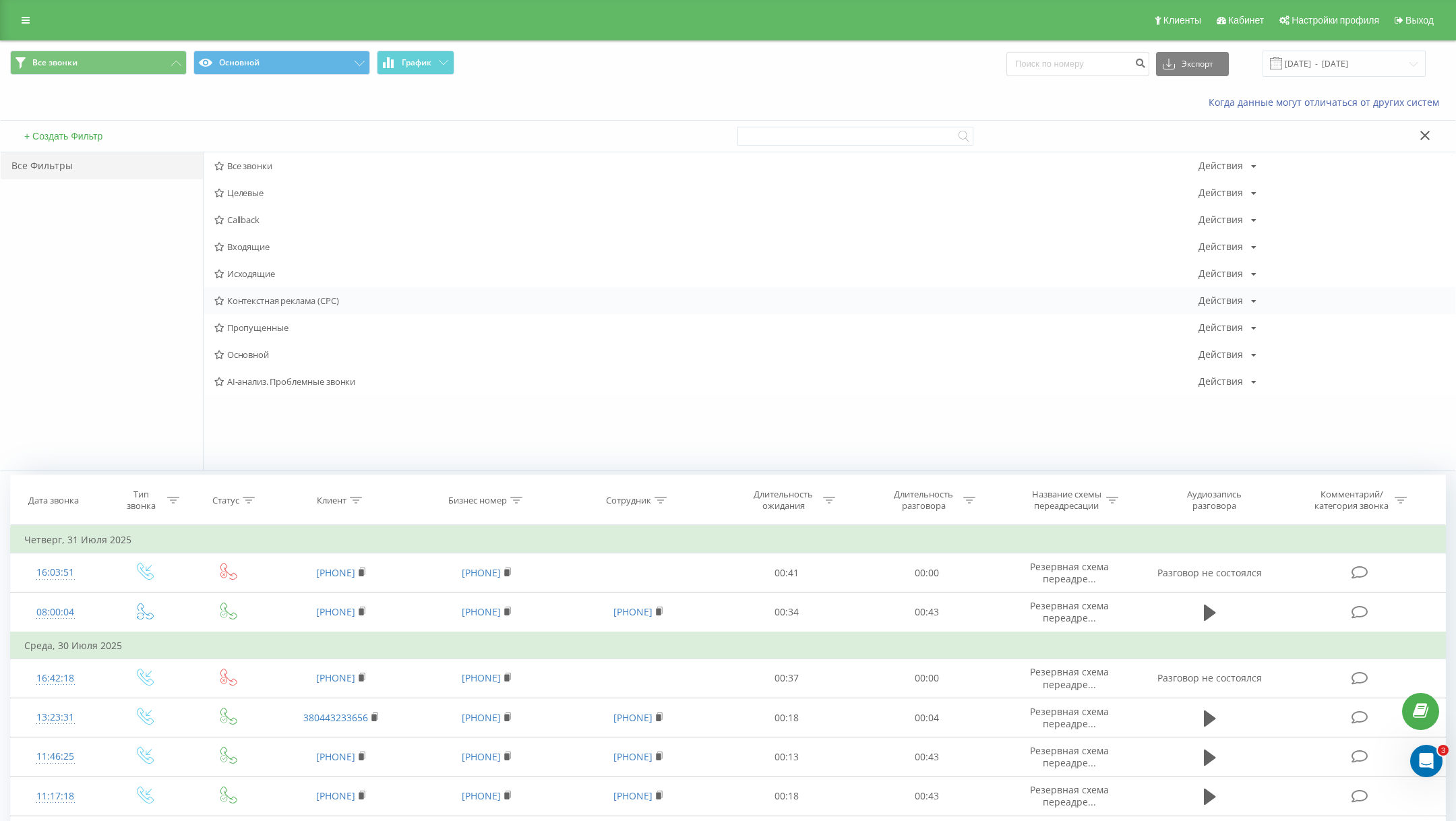 click on "Контекстная реклама (CPC)" at bounding box center [706, 301] 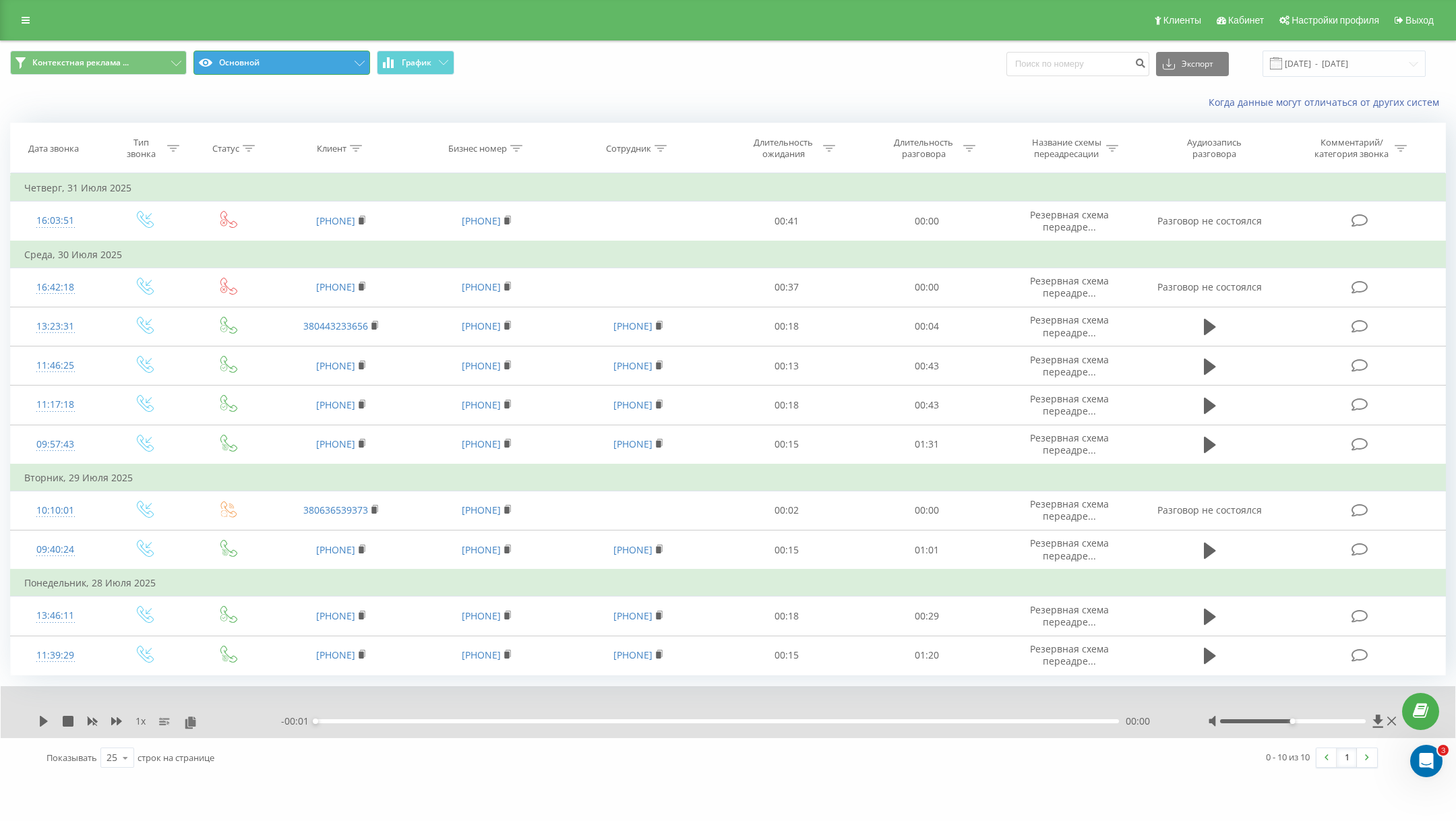 click on "Основной" at bounding box center (282, 63) 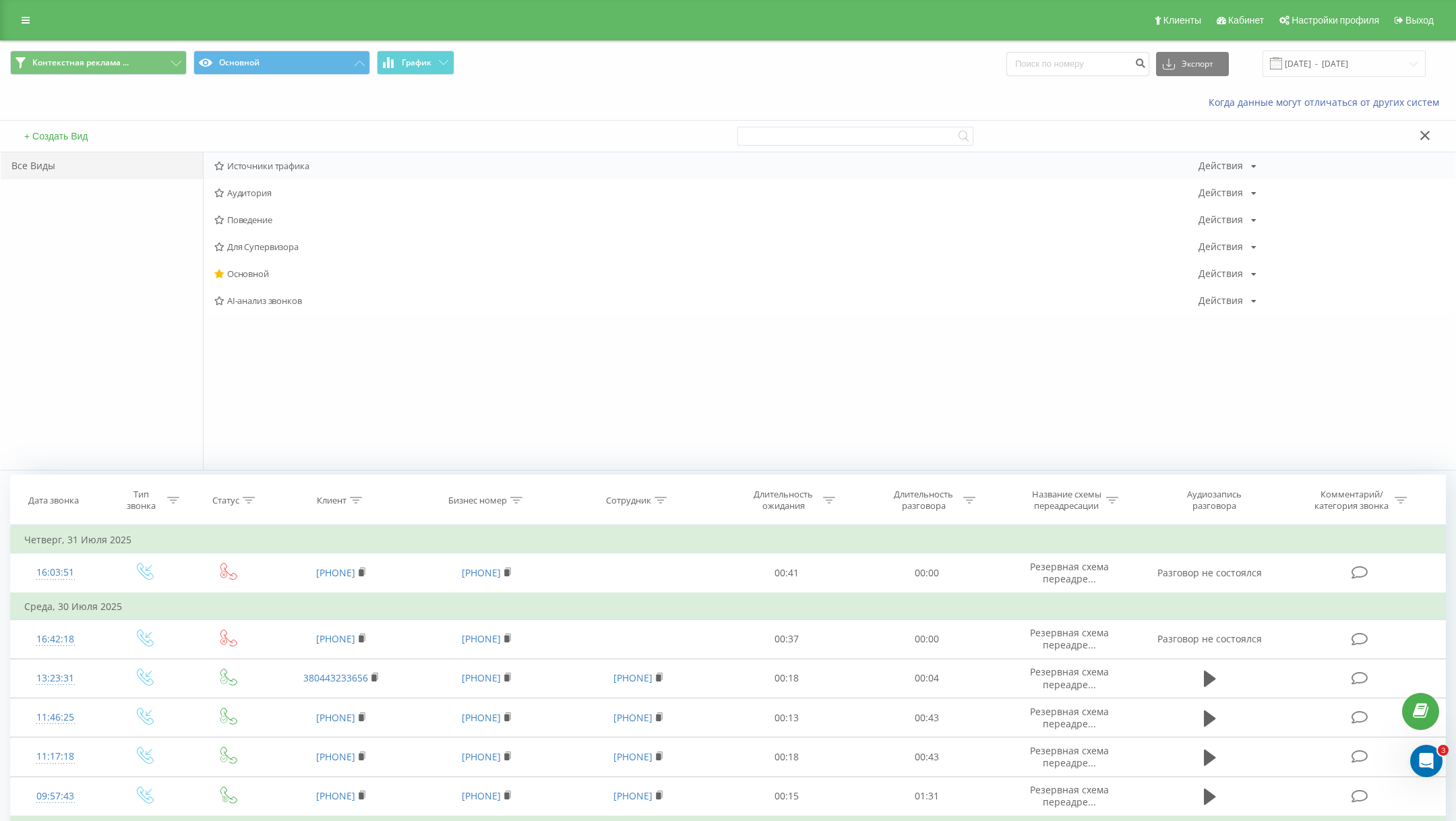 click on "Источники трафика" at bounding box center [706, 166] 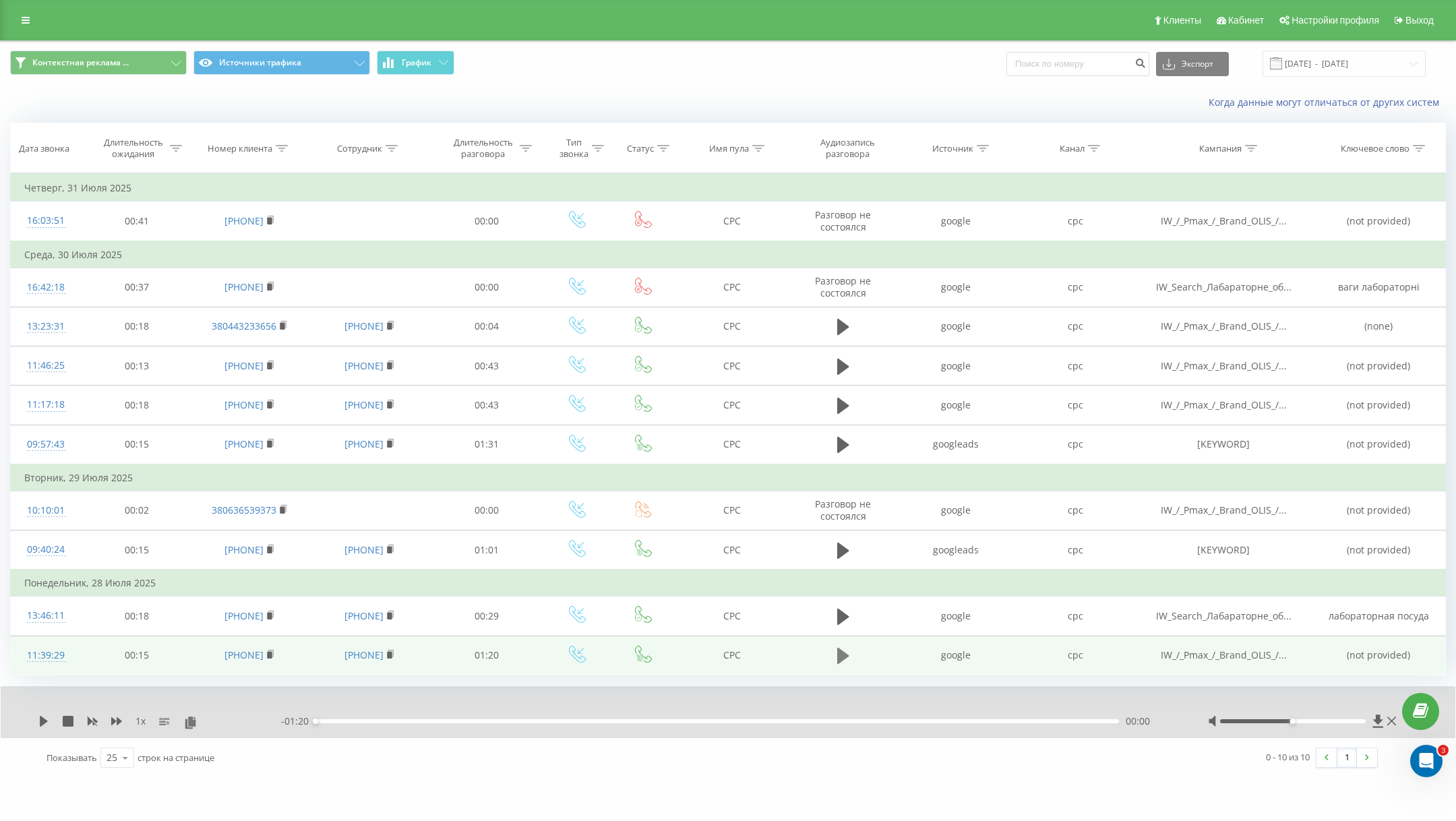 click 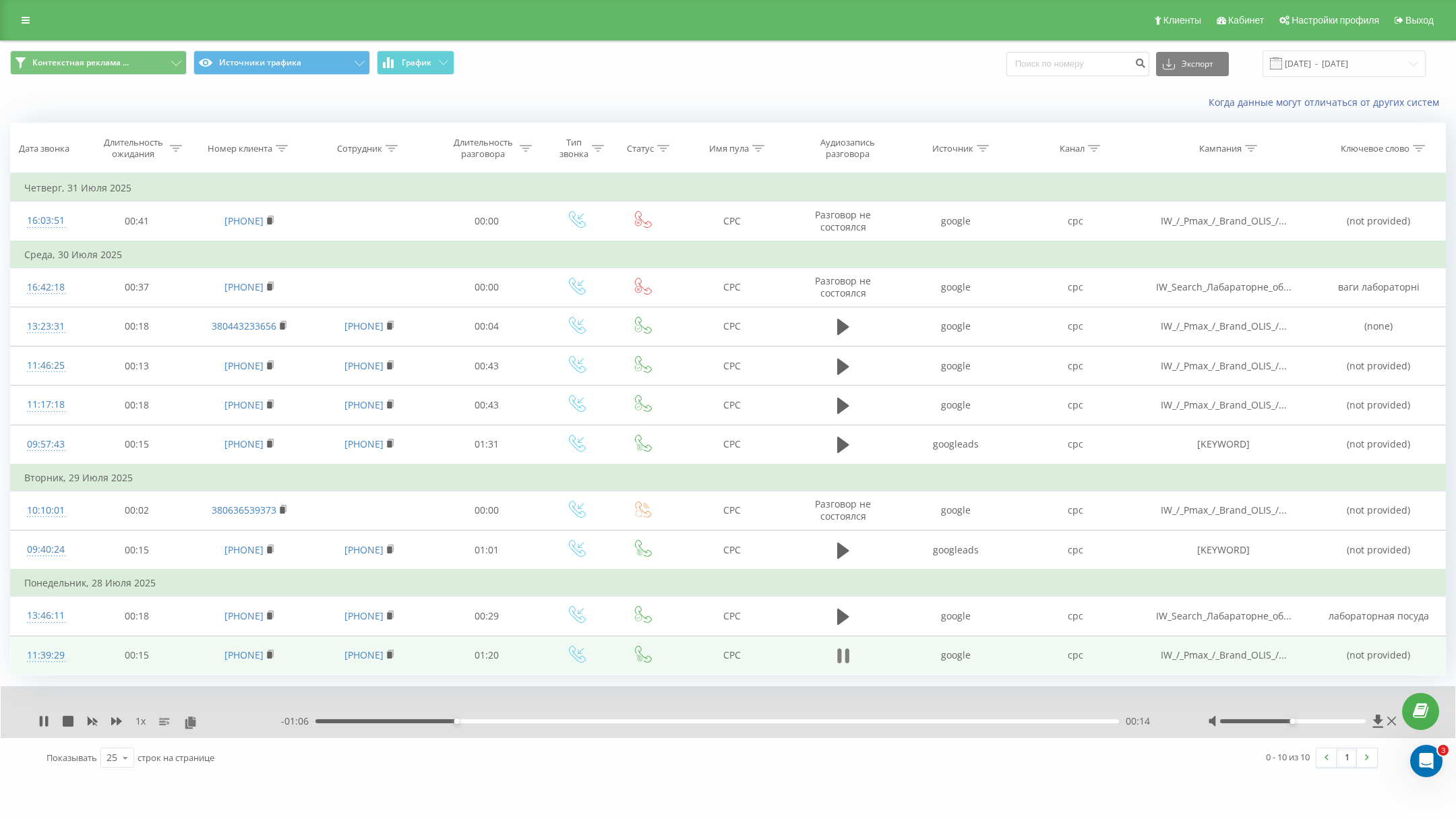 click 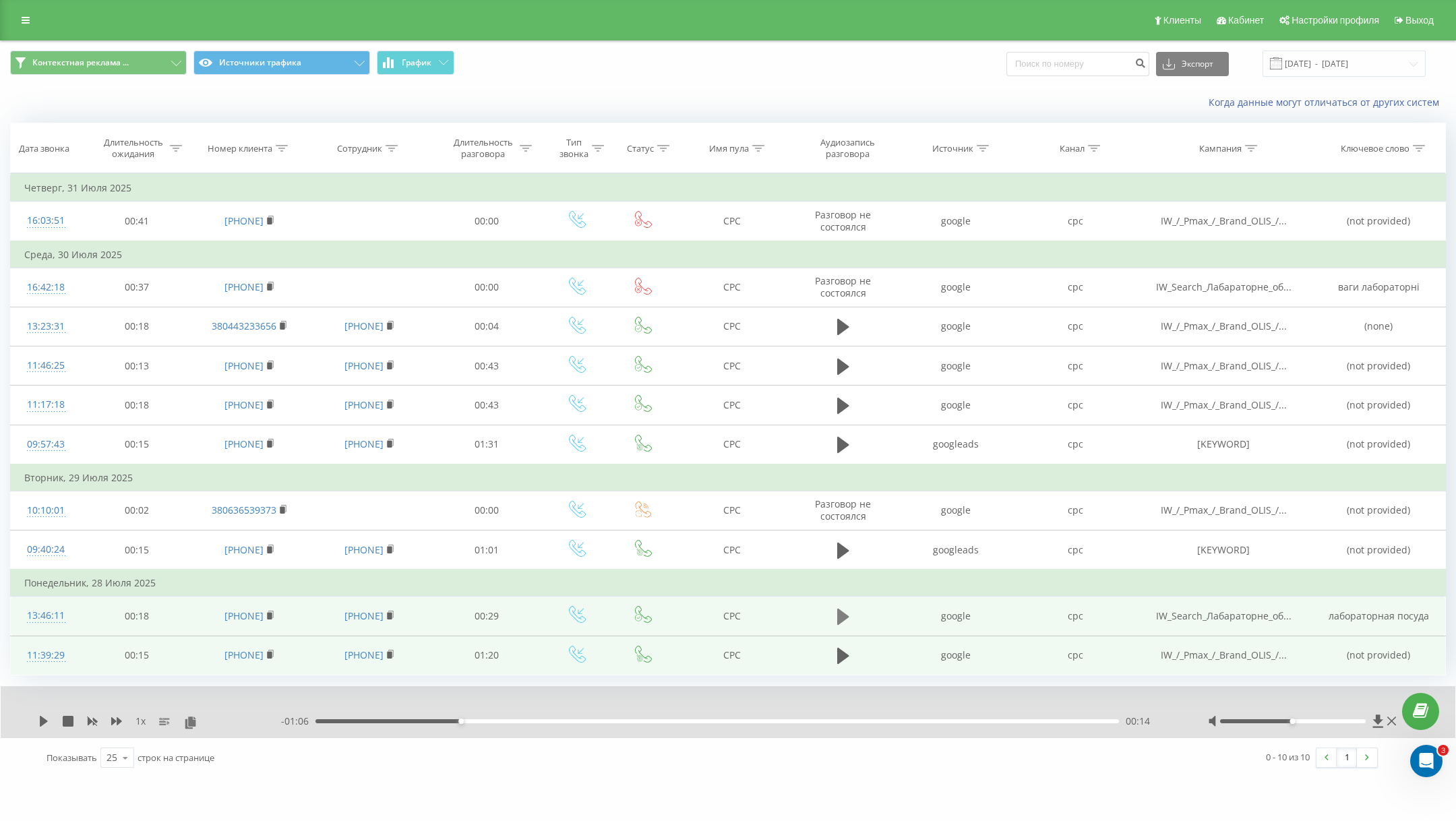 click 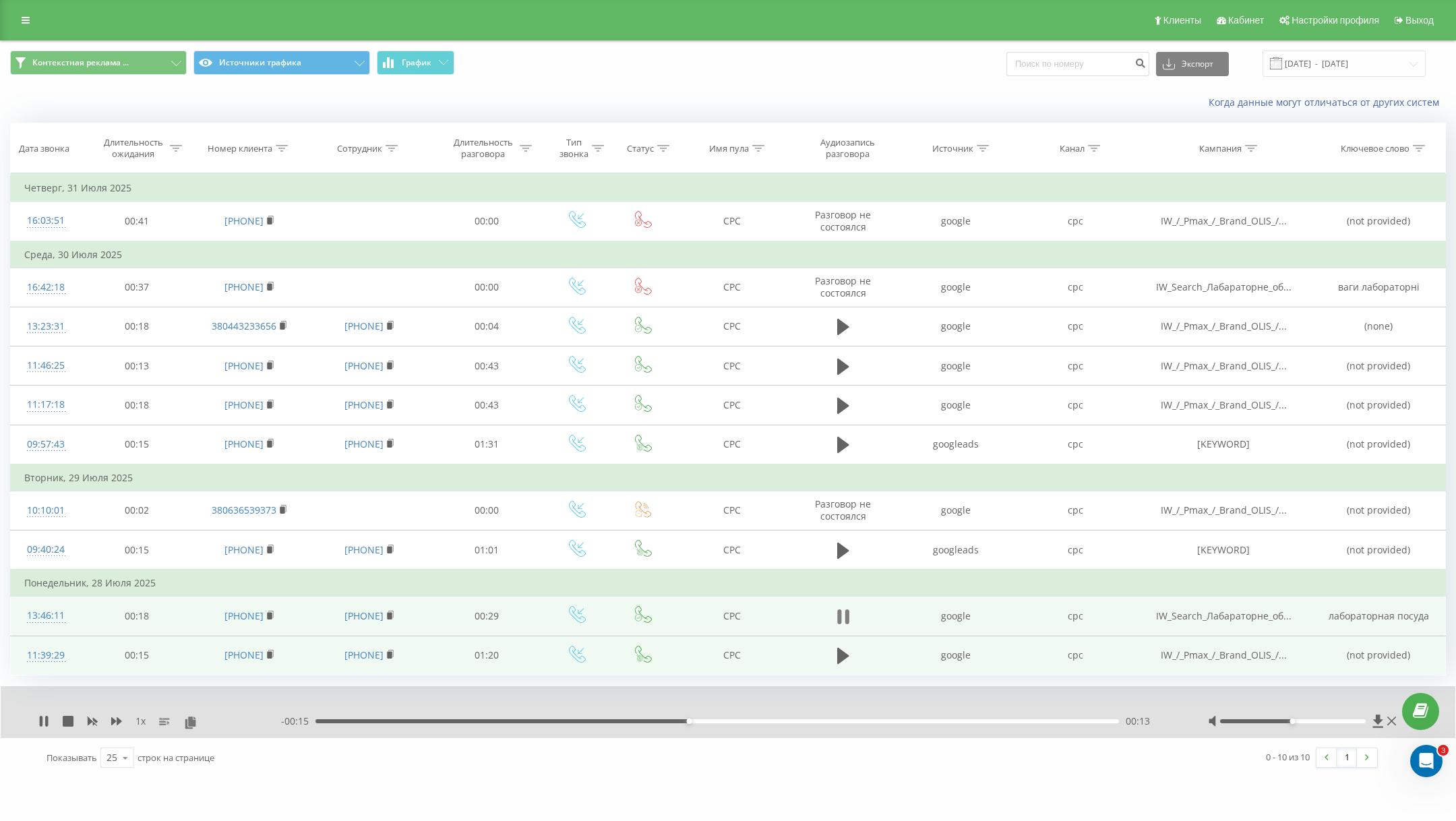 click at bounding box center (843, 617) 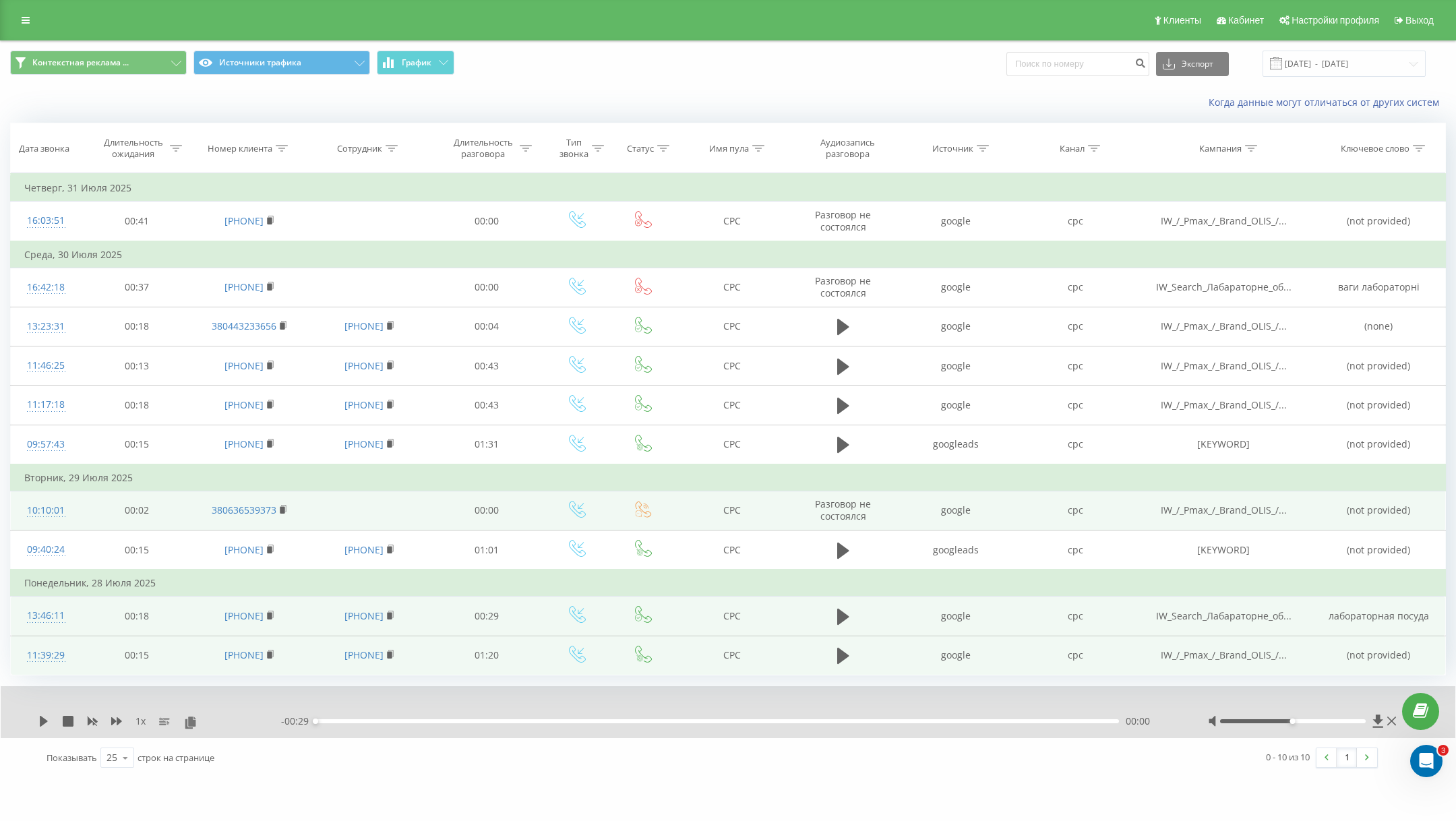 click on "Разговор не состоялся" at bounding box center [843, 510] 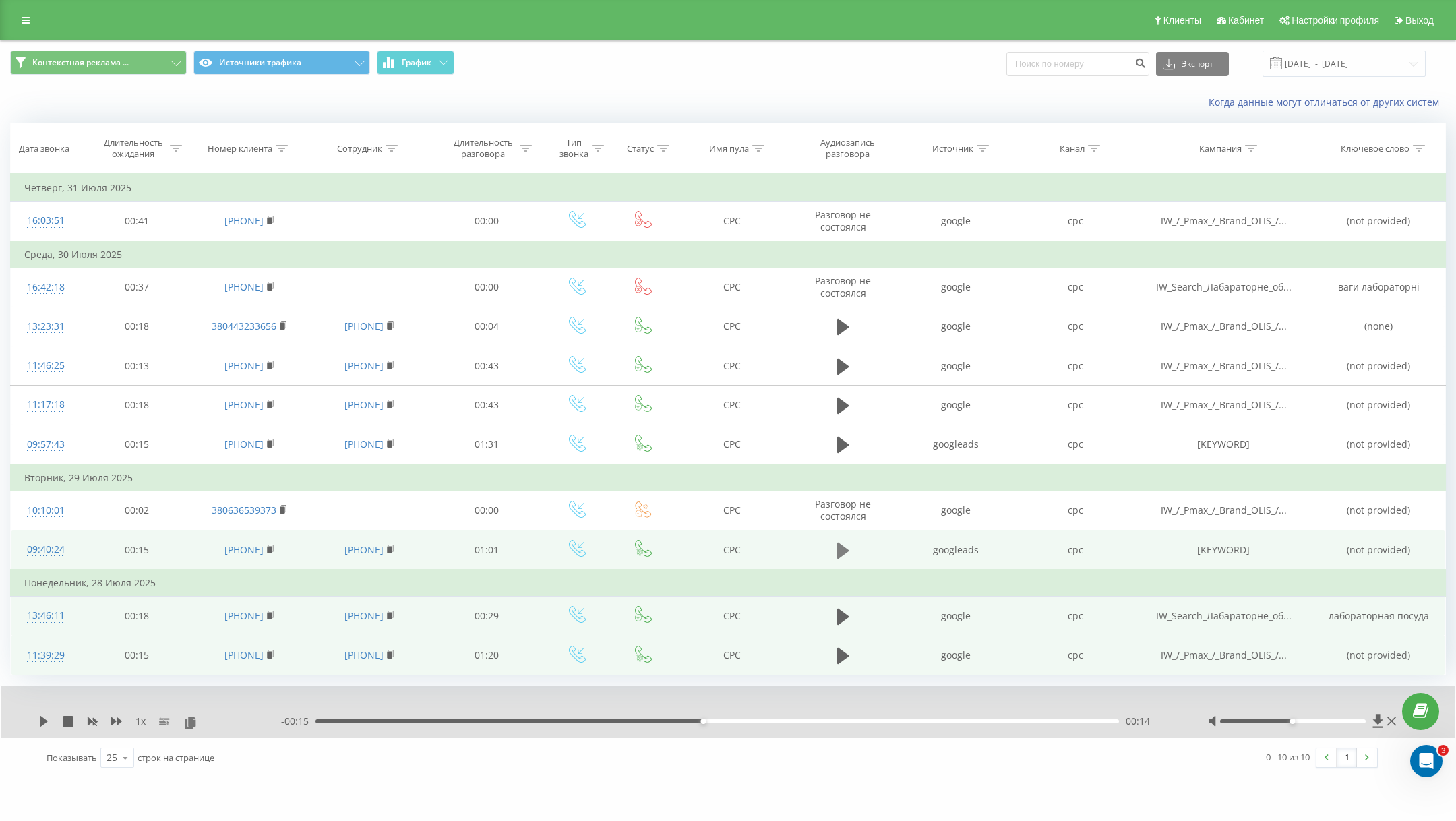 click 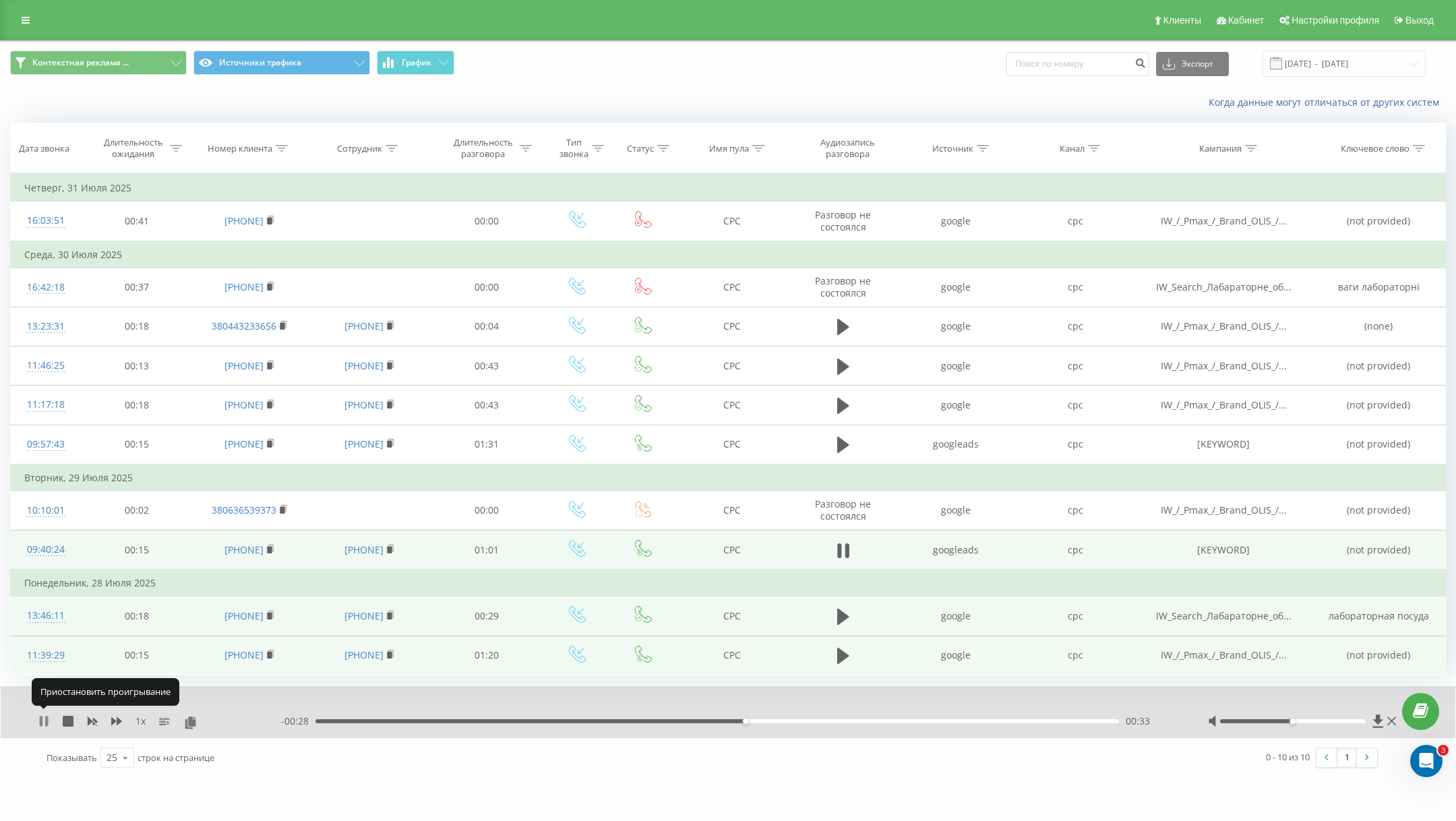click 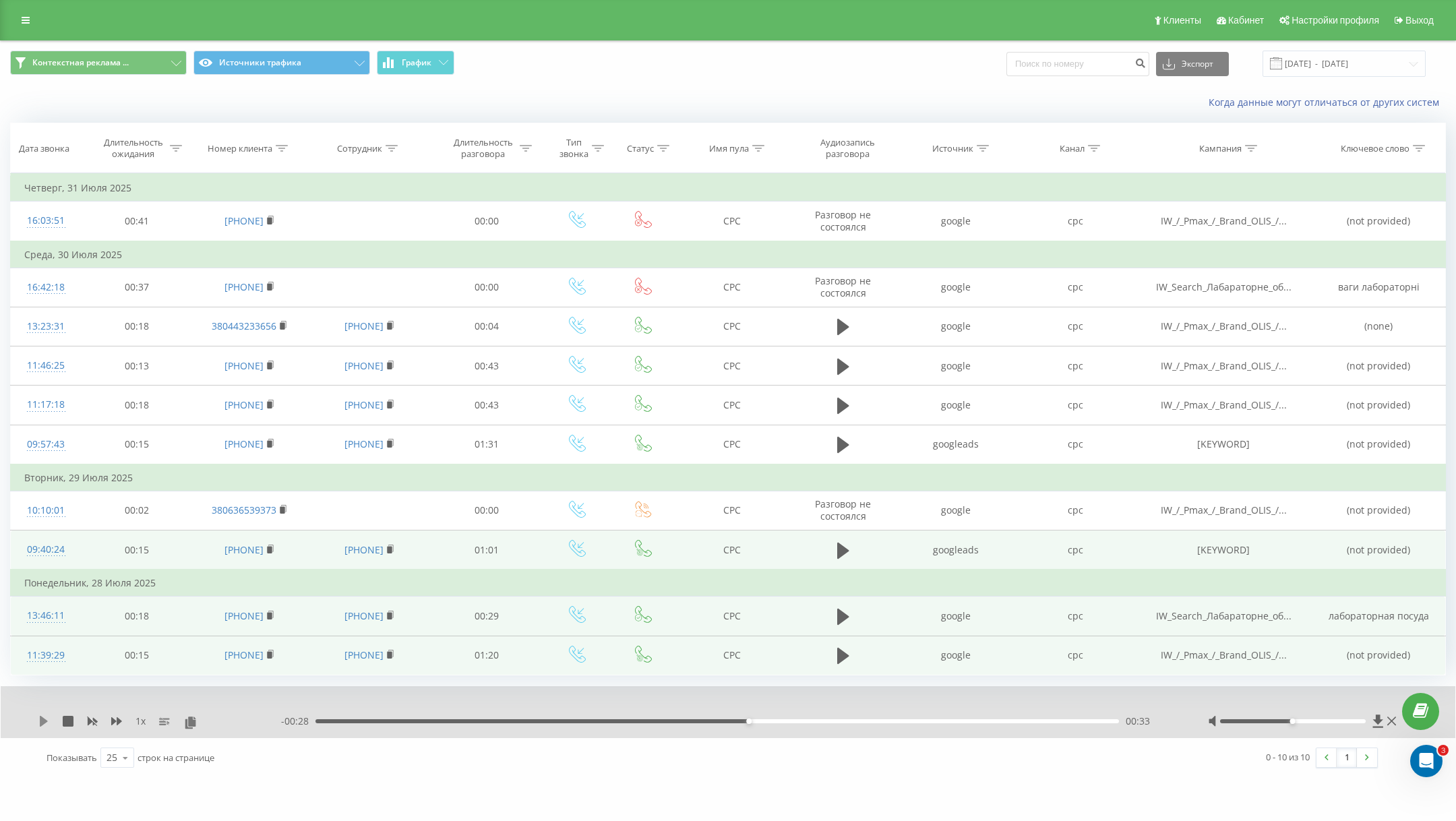 click 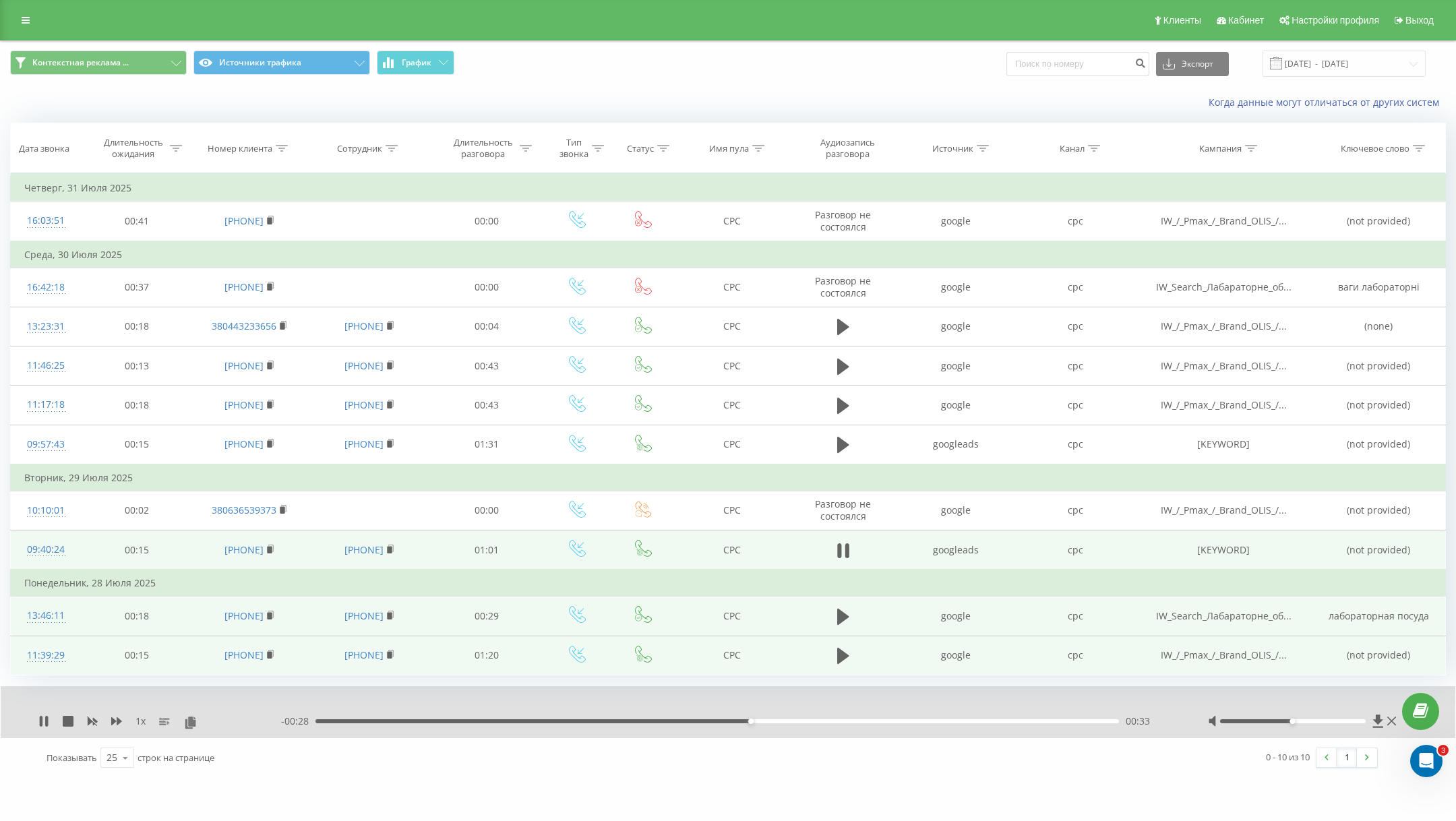 click 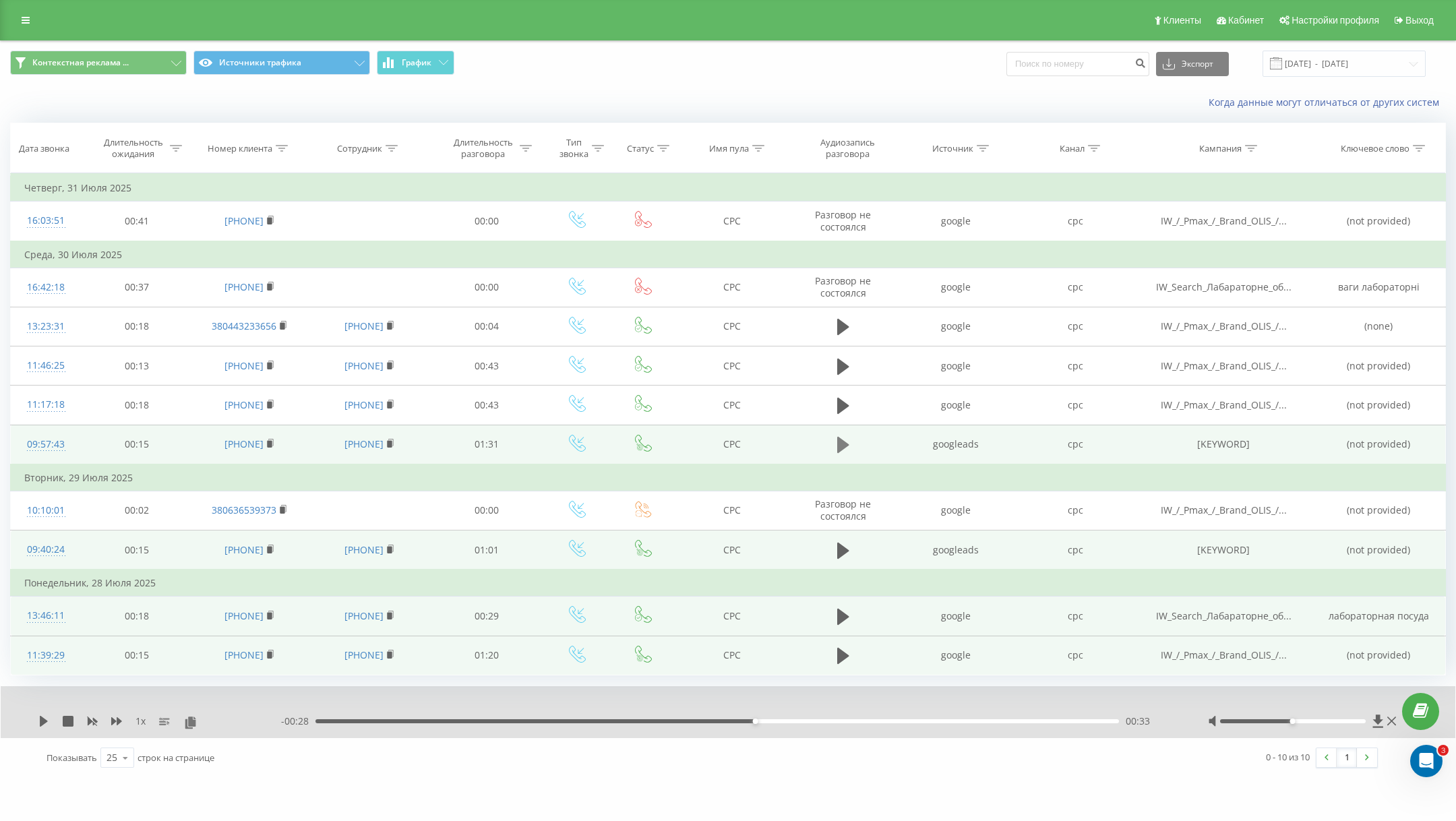 click 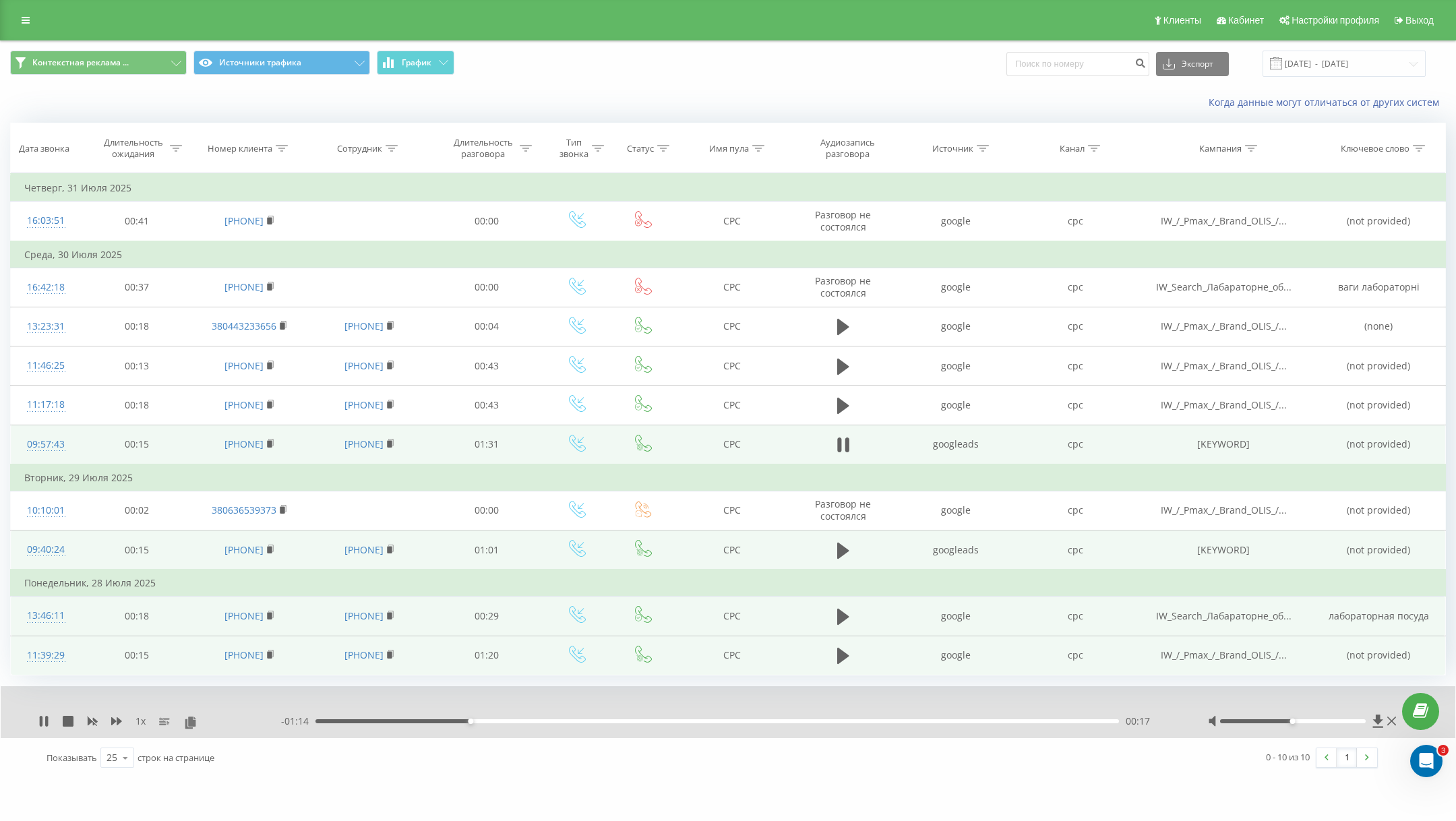 click on "00:17" at bounding box center (717, 721) 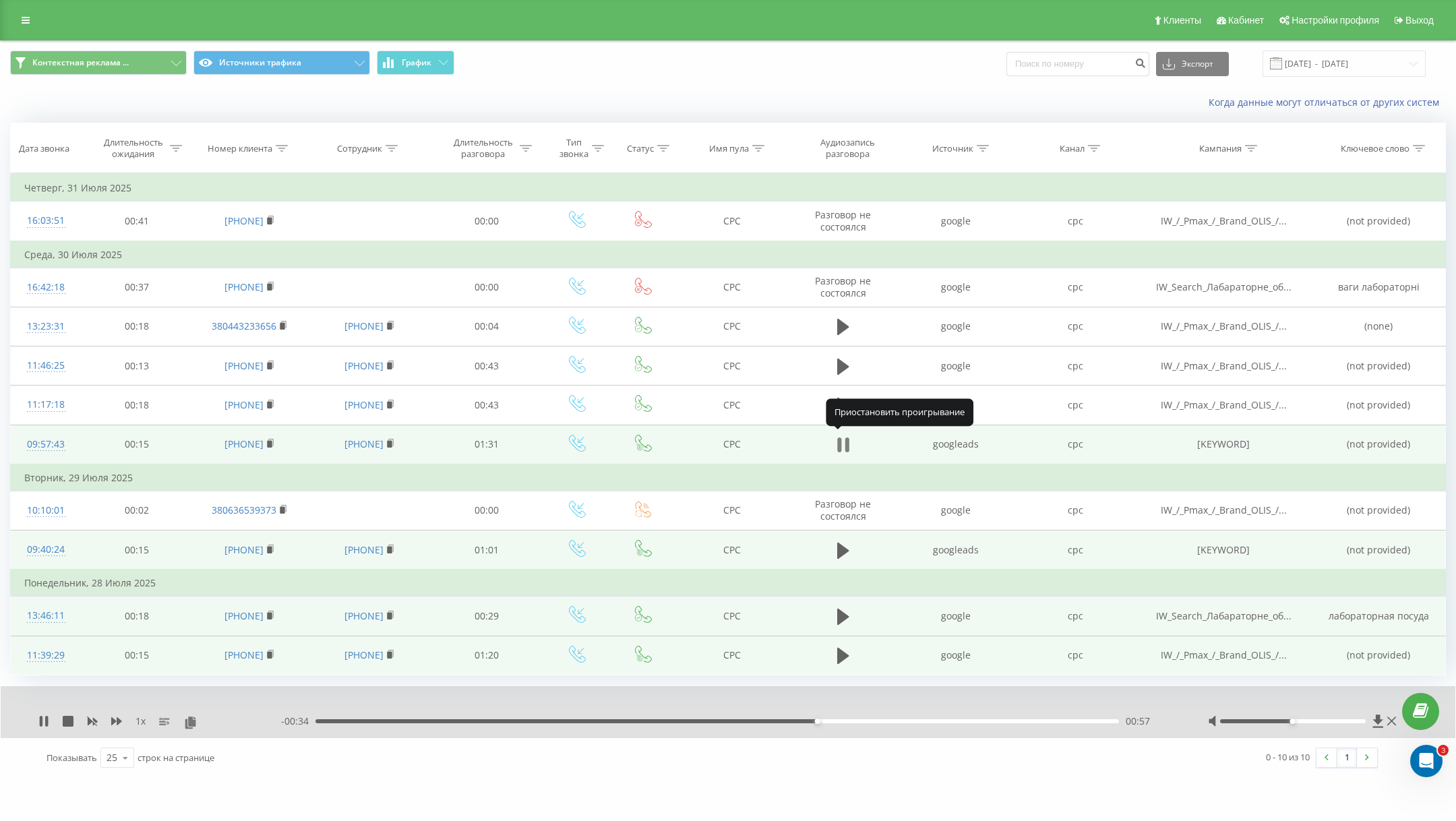 click 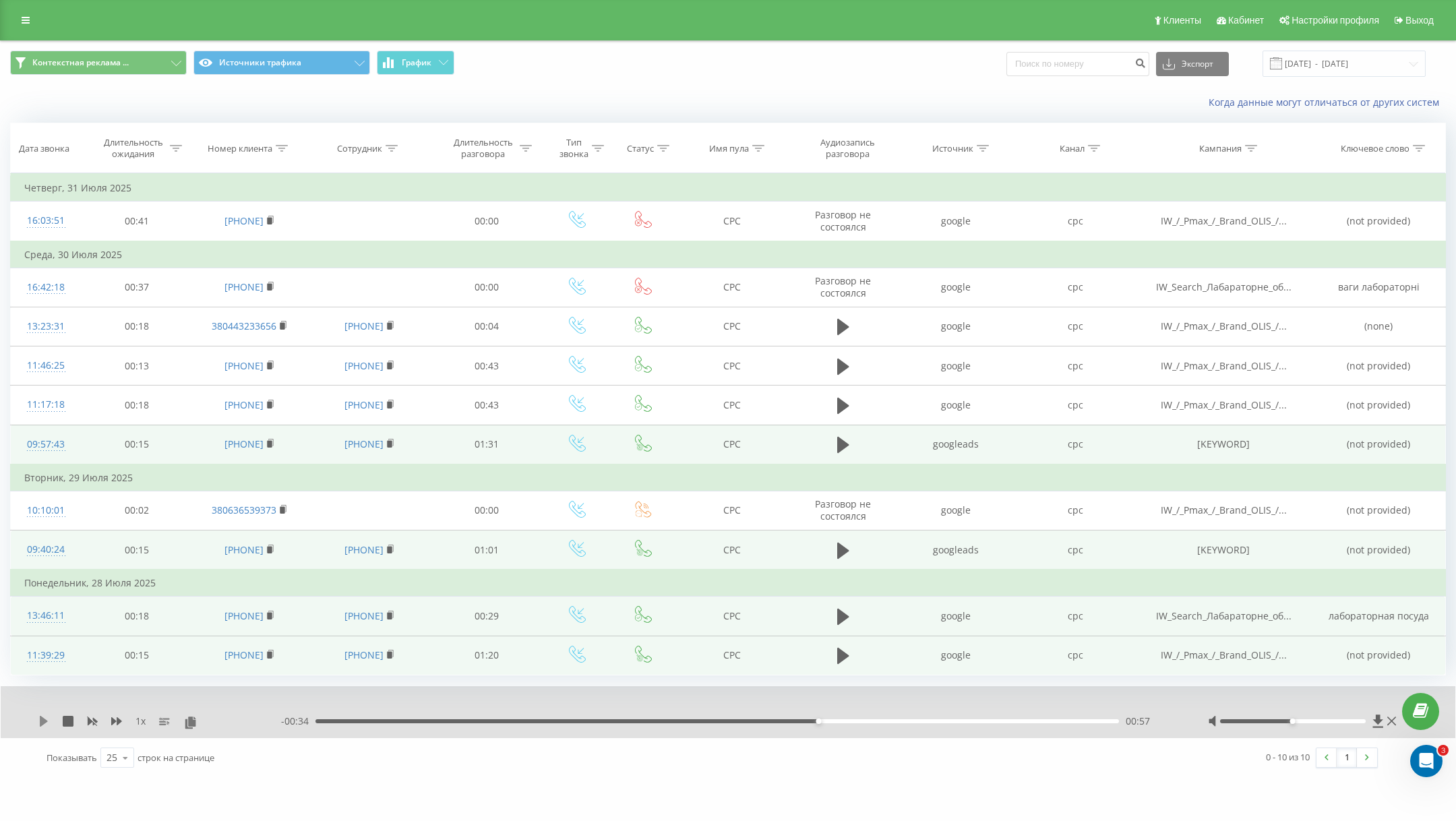 click 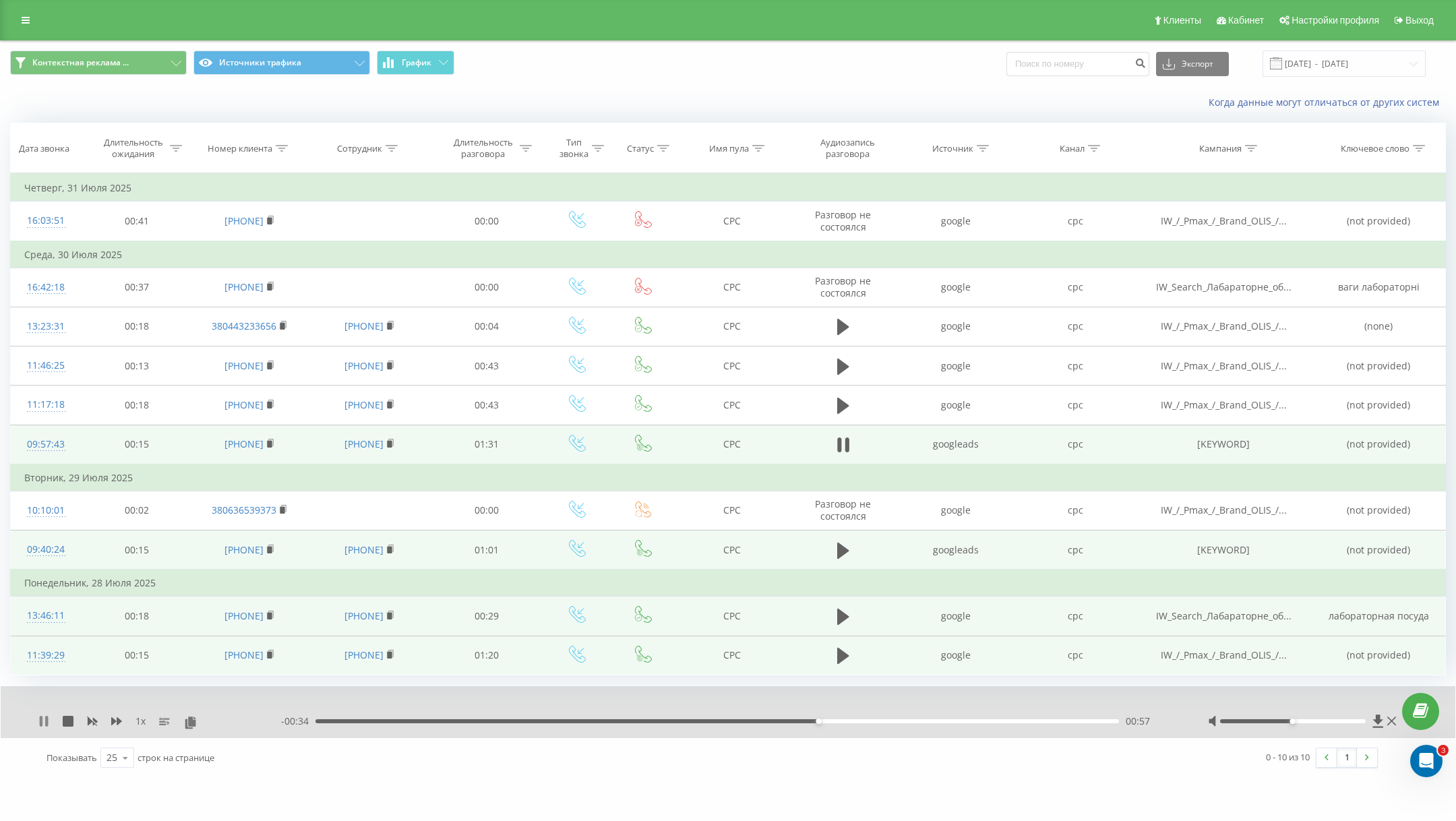 click 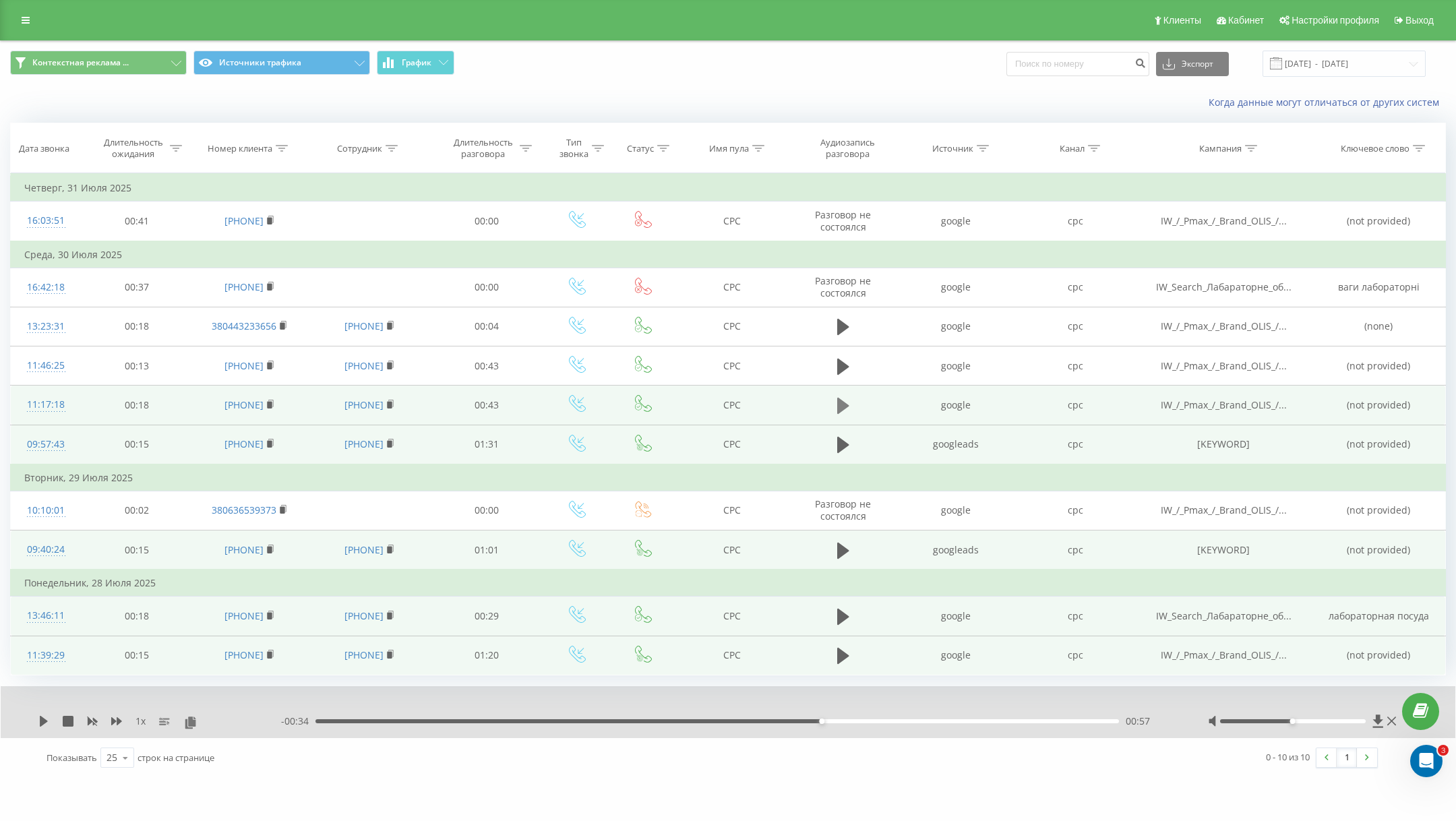 click at bounding box center (843, 406) 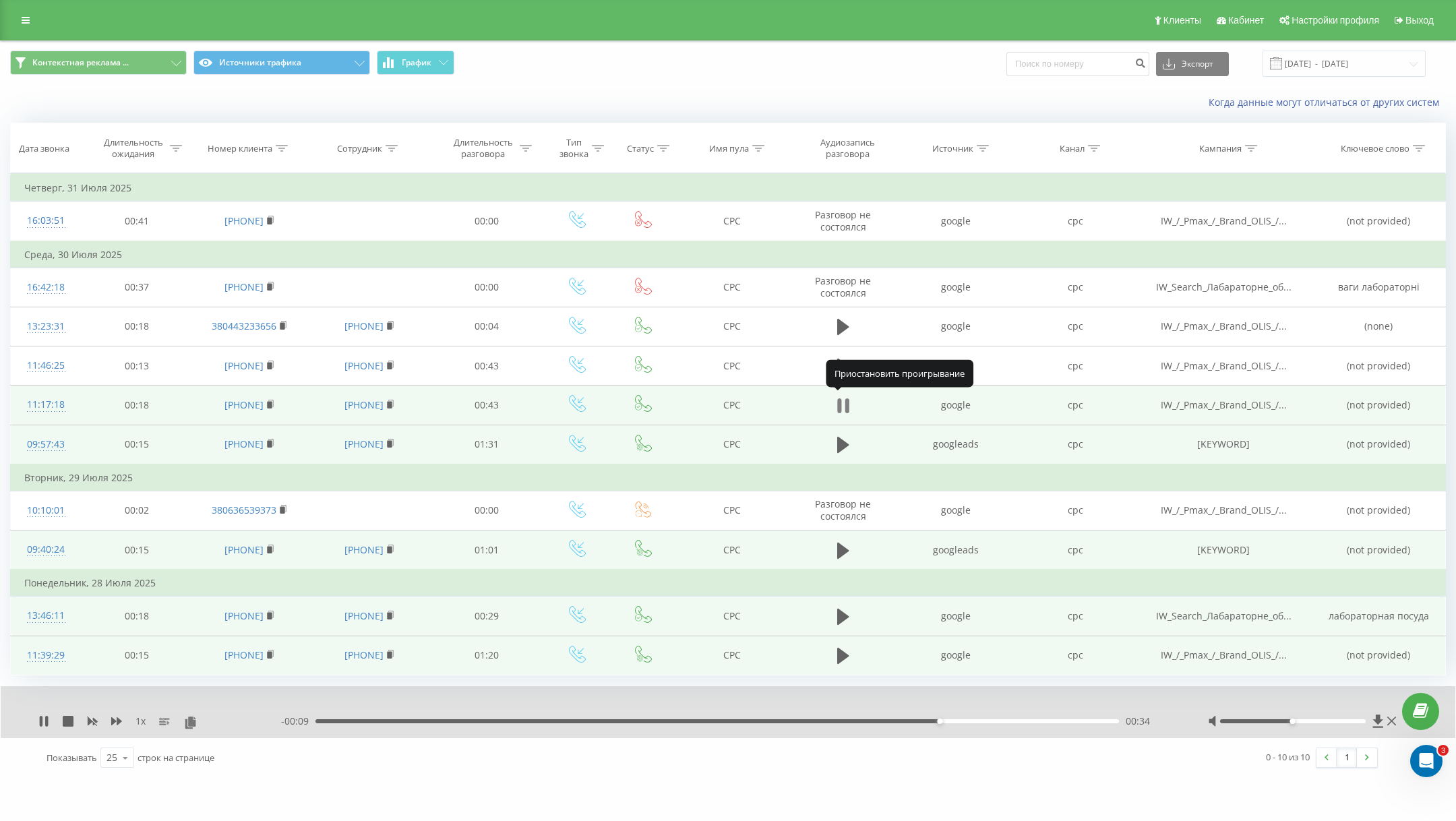 click 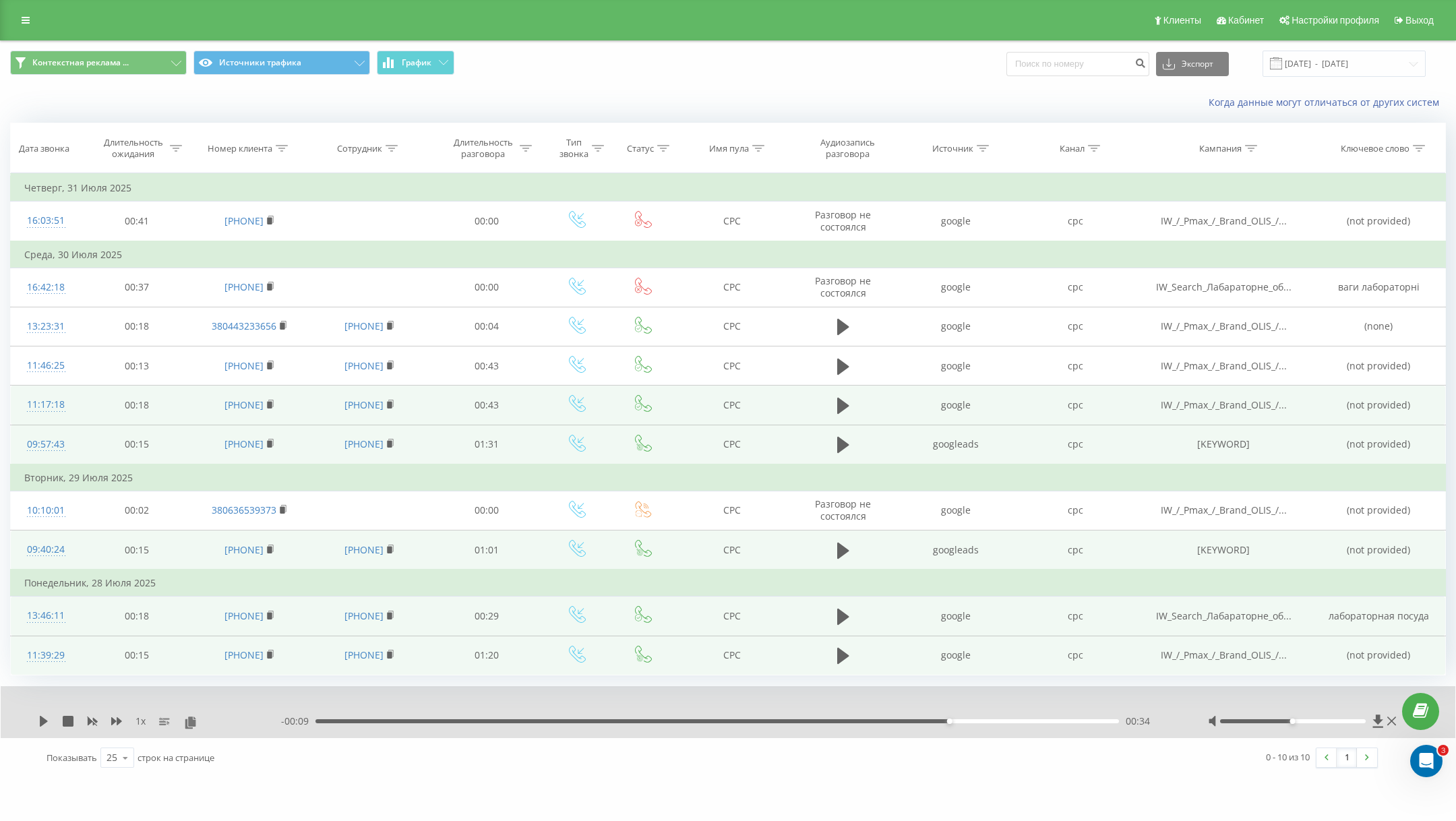 click on "1 x" at bounding box center (160, 721) 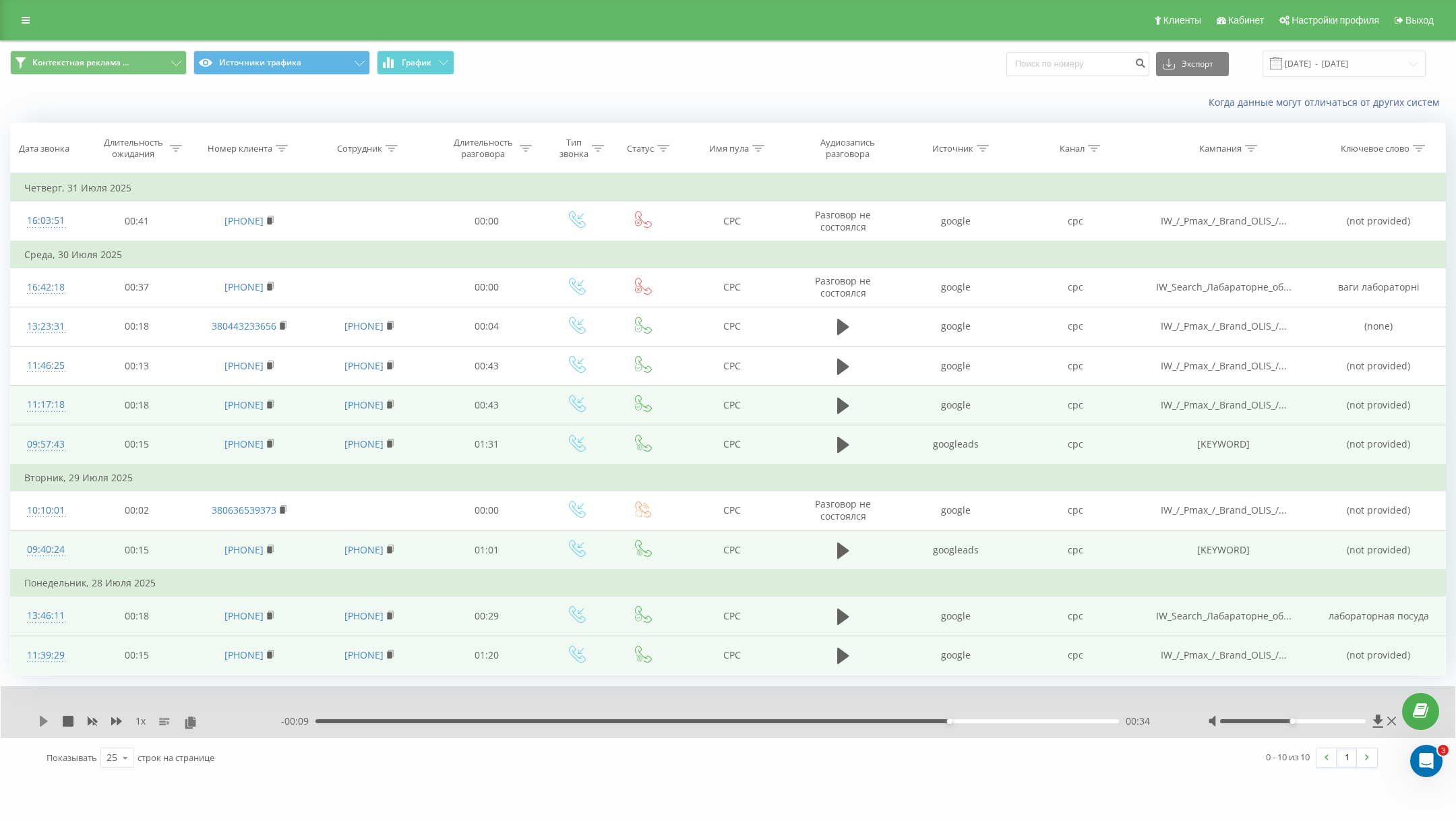 click 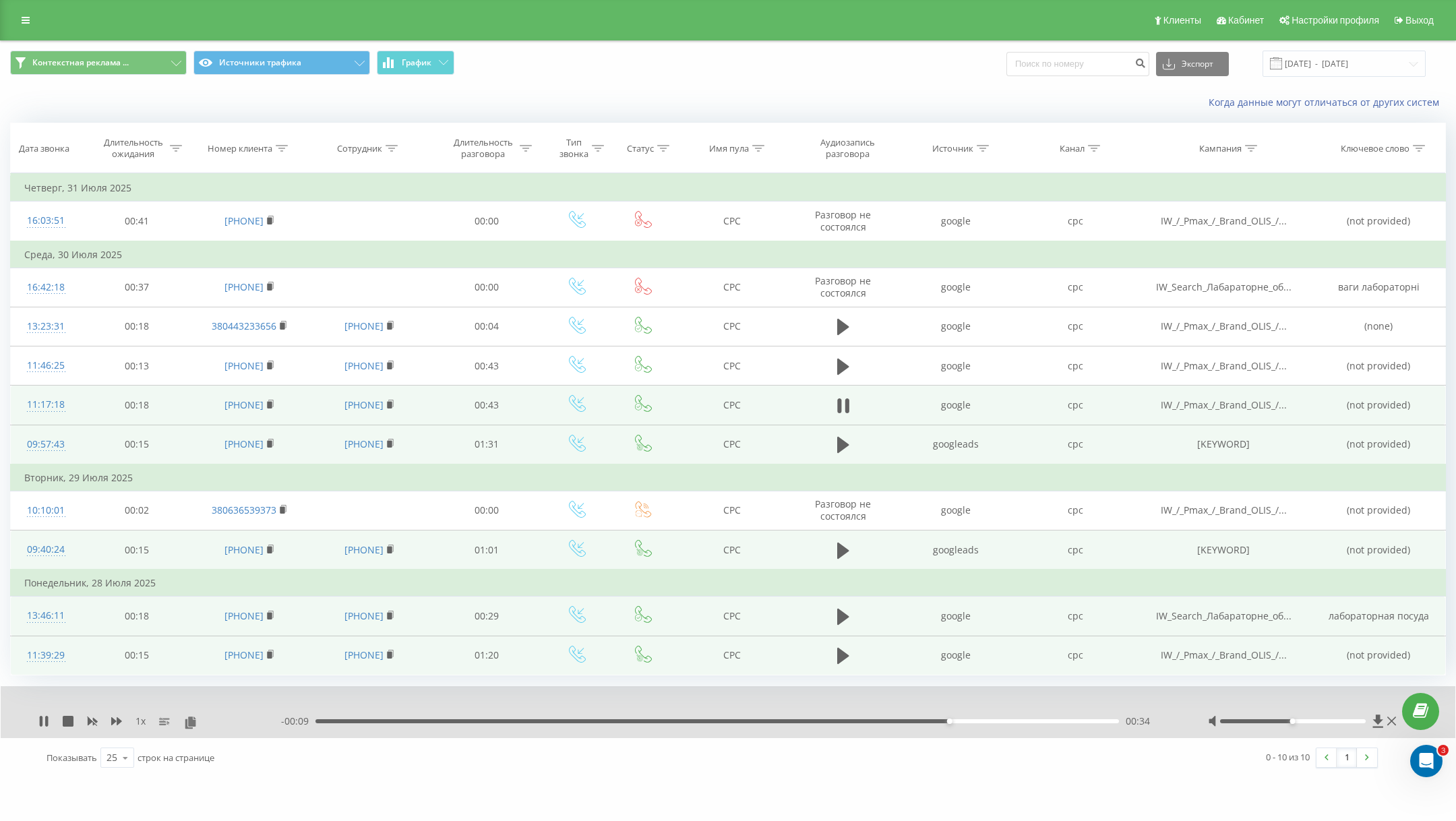 click 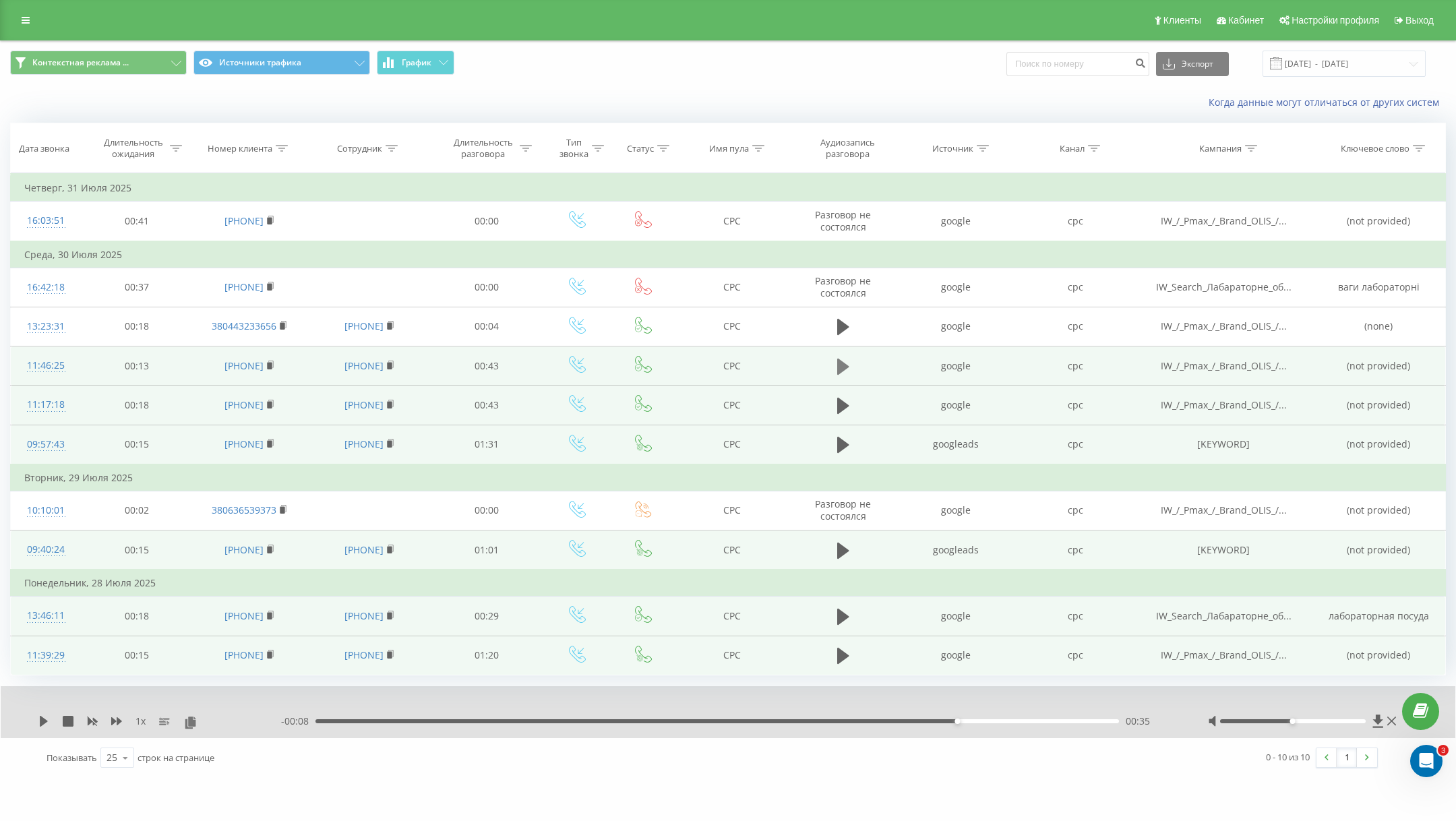 click at bounding box center (843, 367) 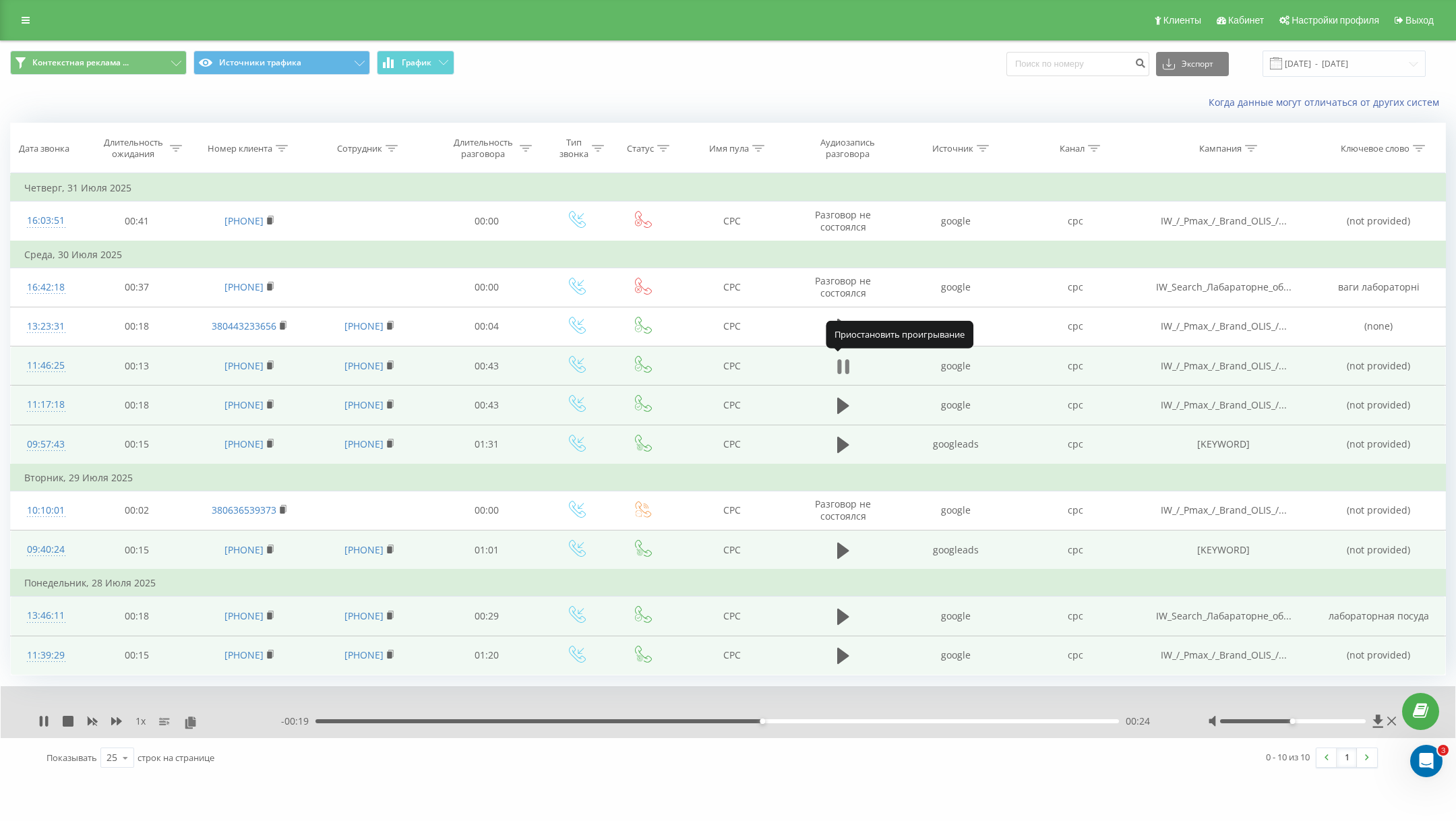click 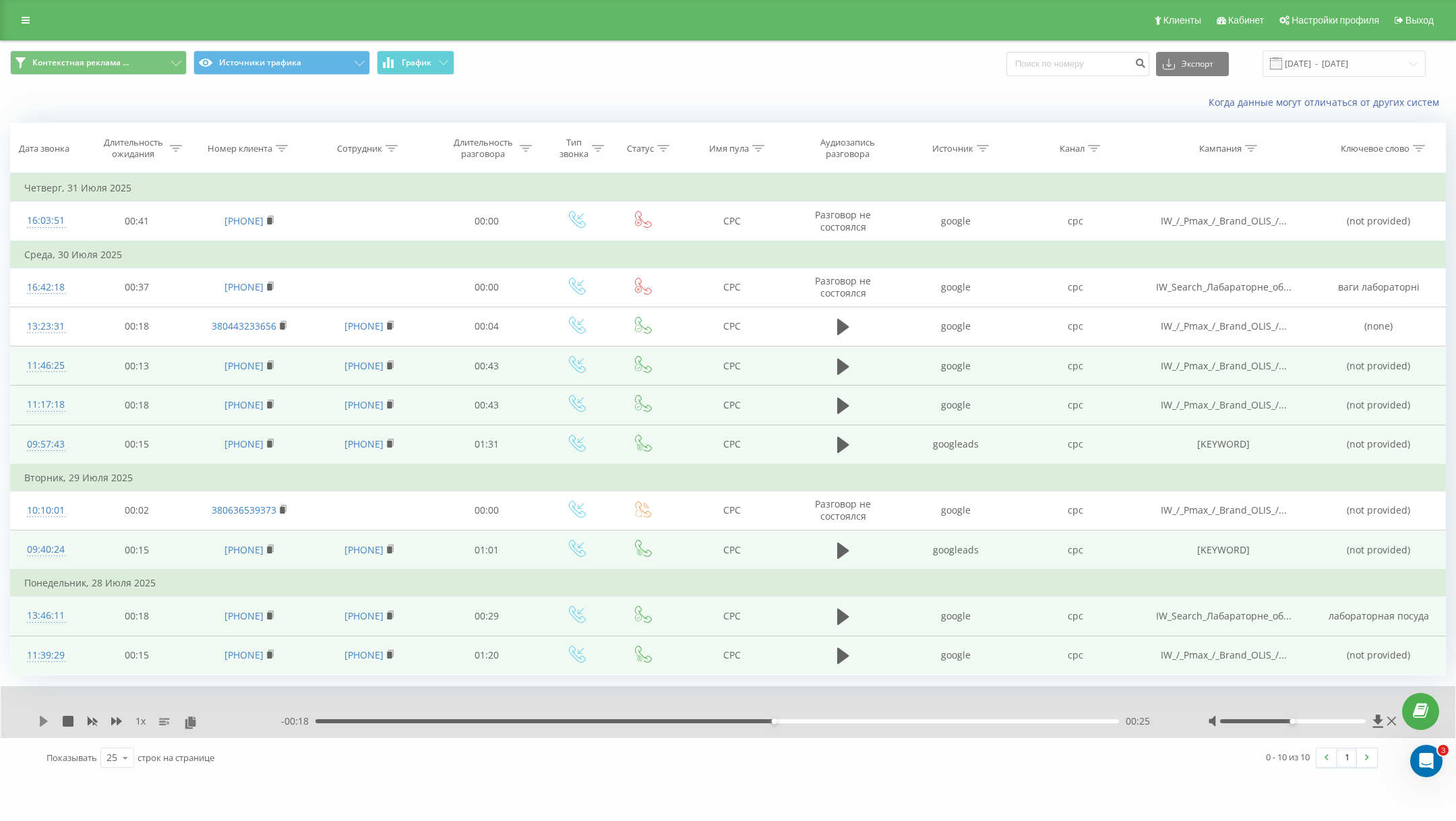 click 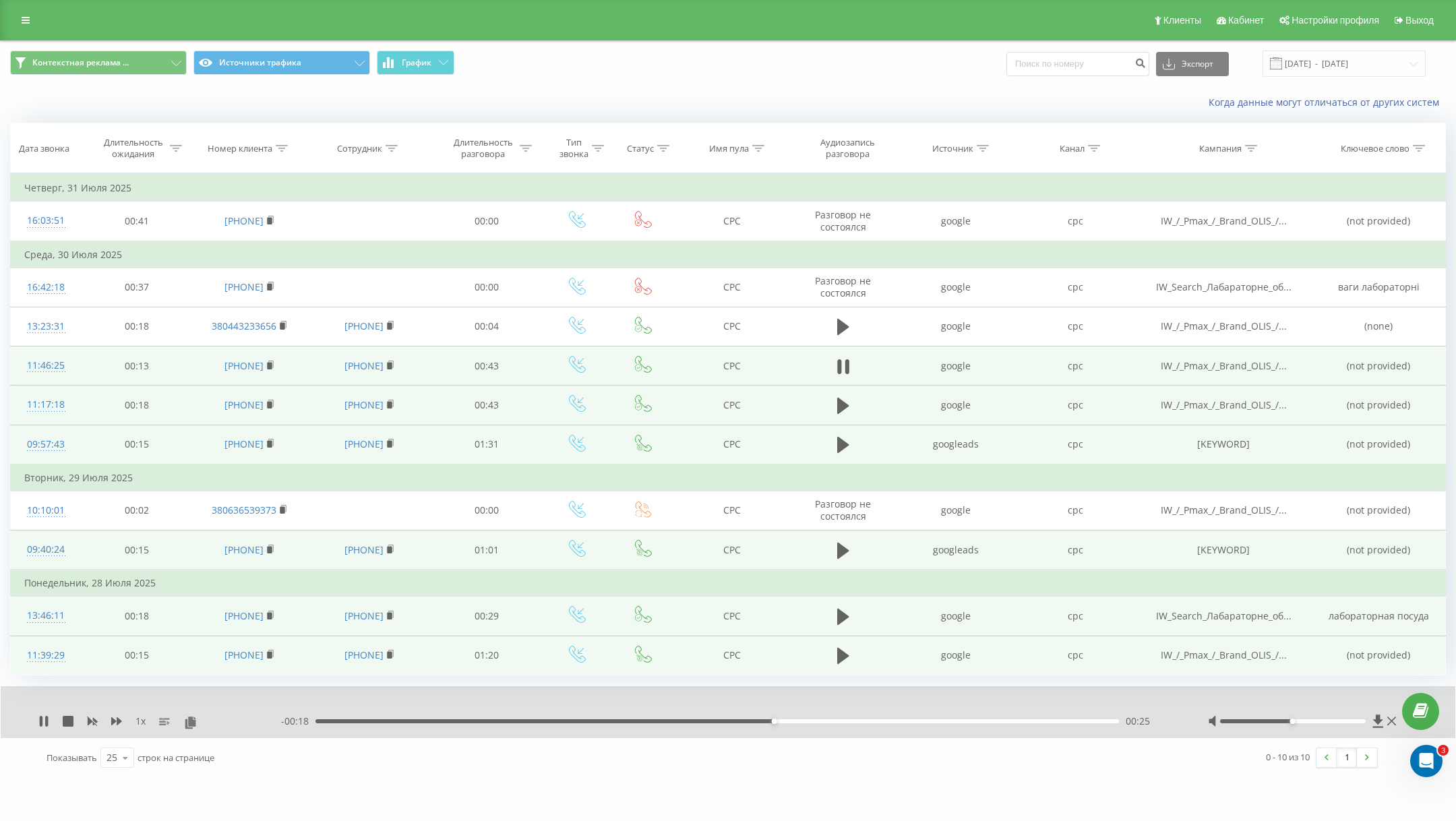 click 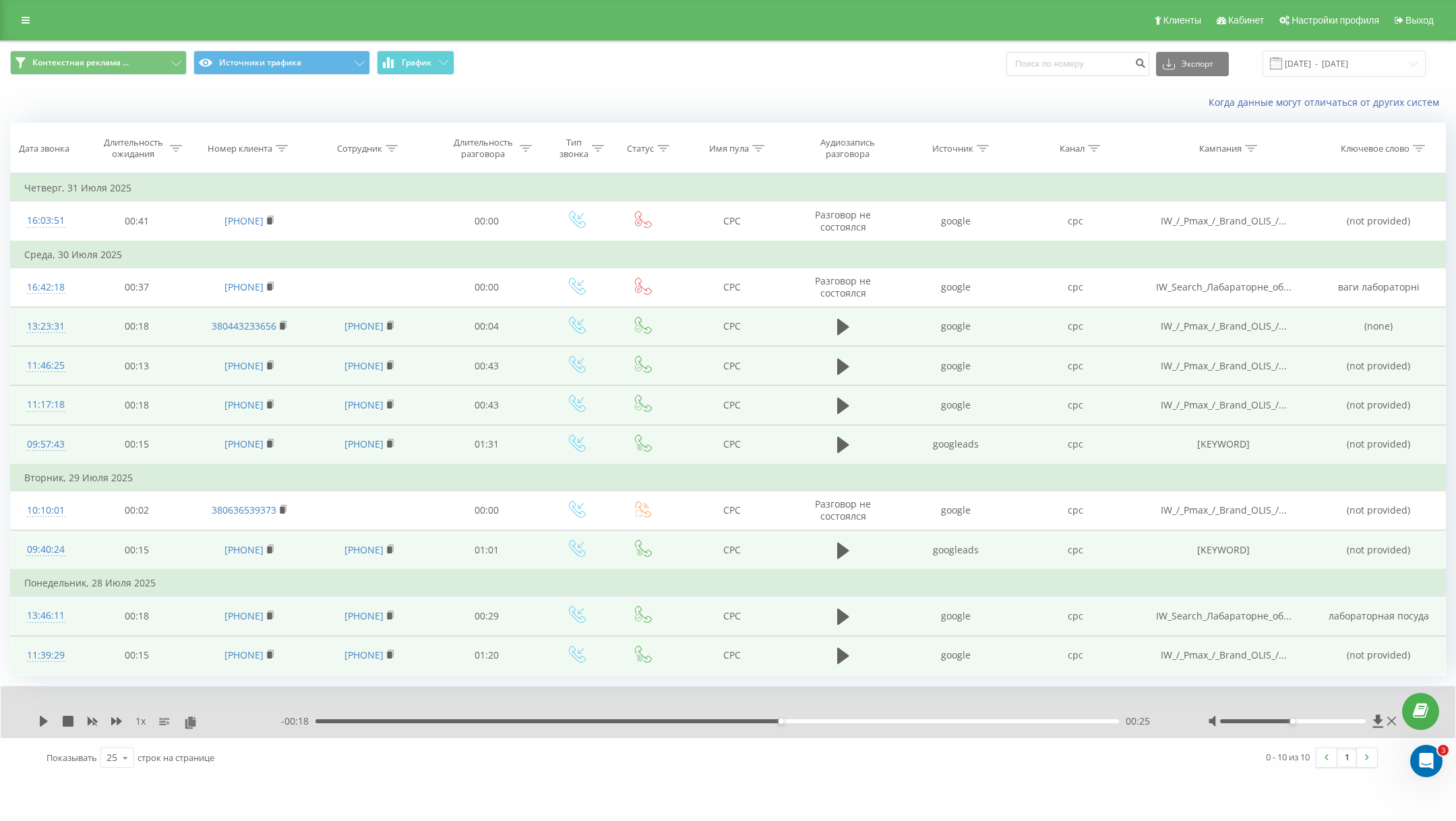 click at bounding box center [843, 326] 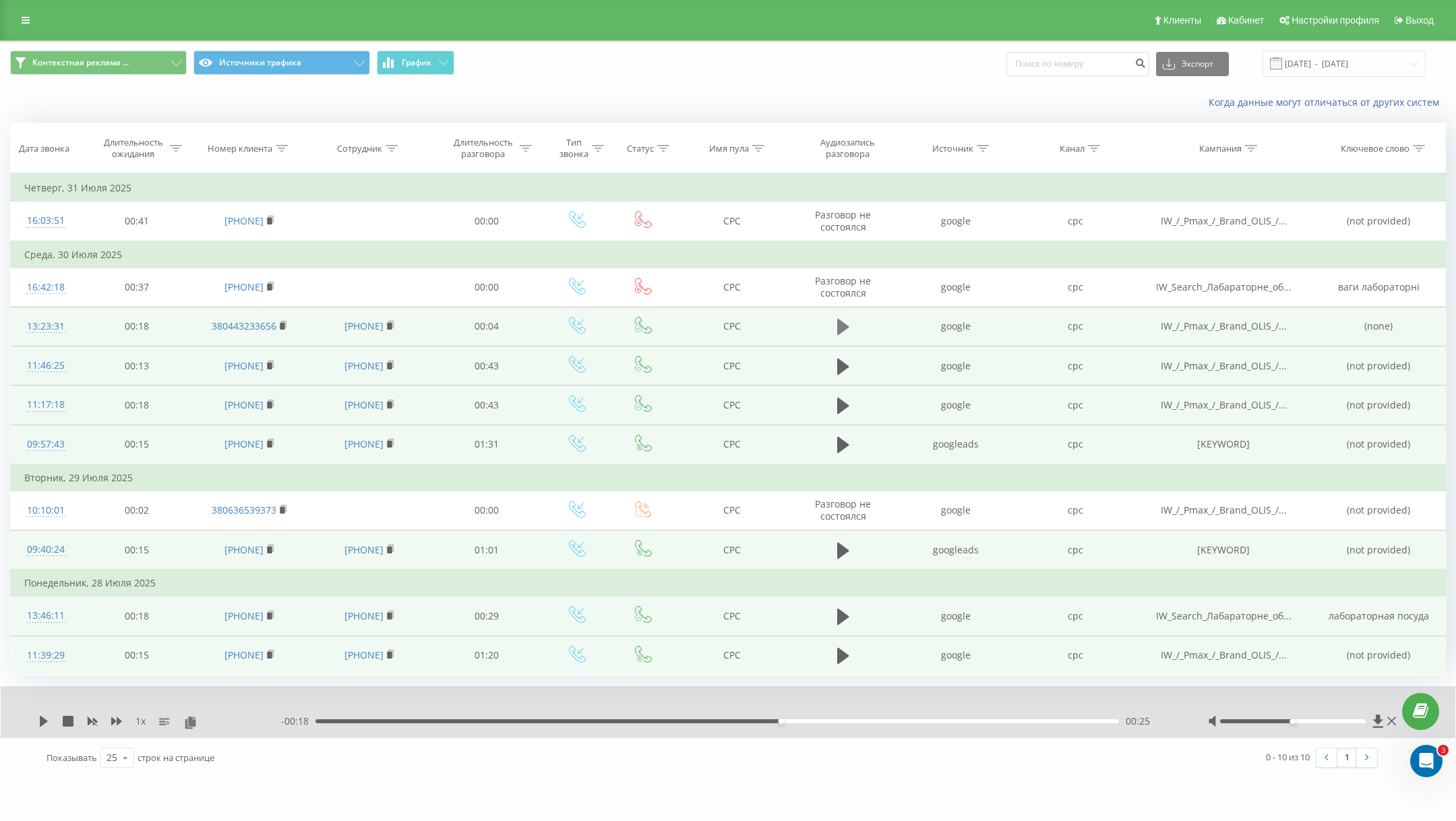 click 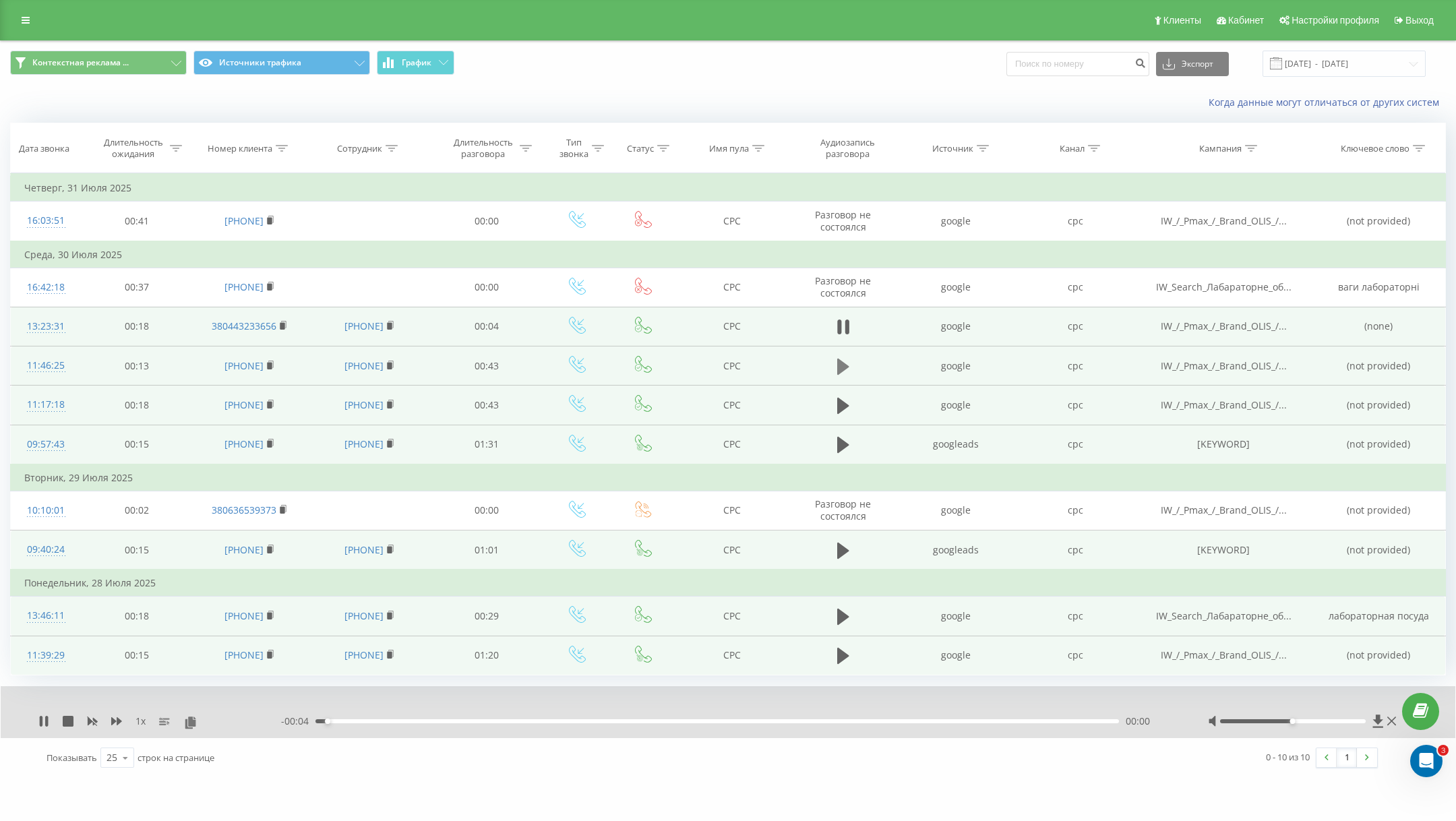 click at bounding box center [843, 367] 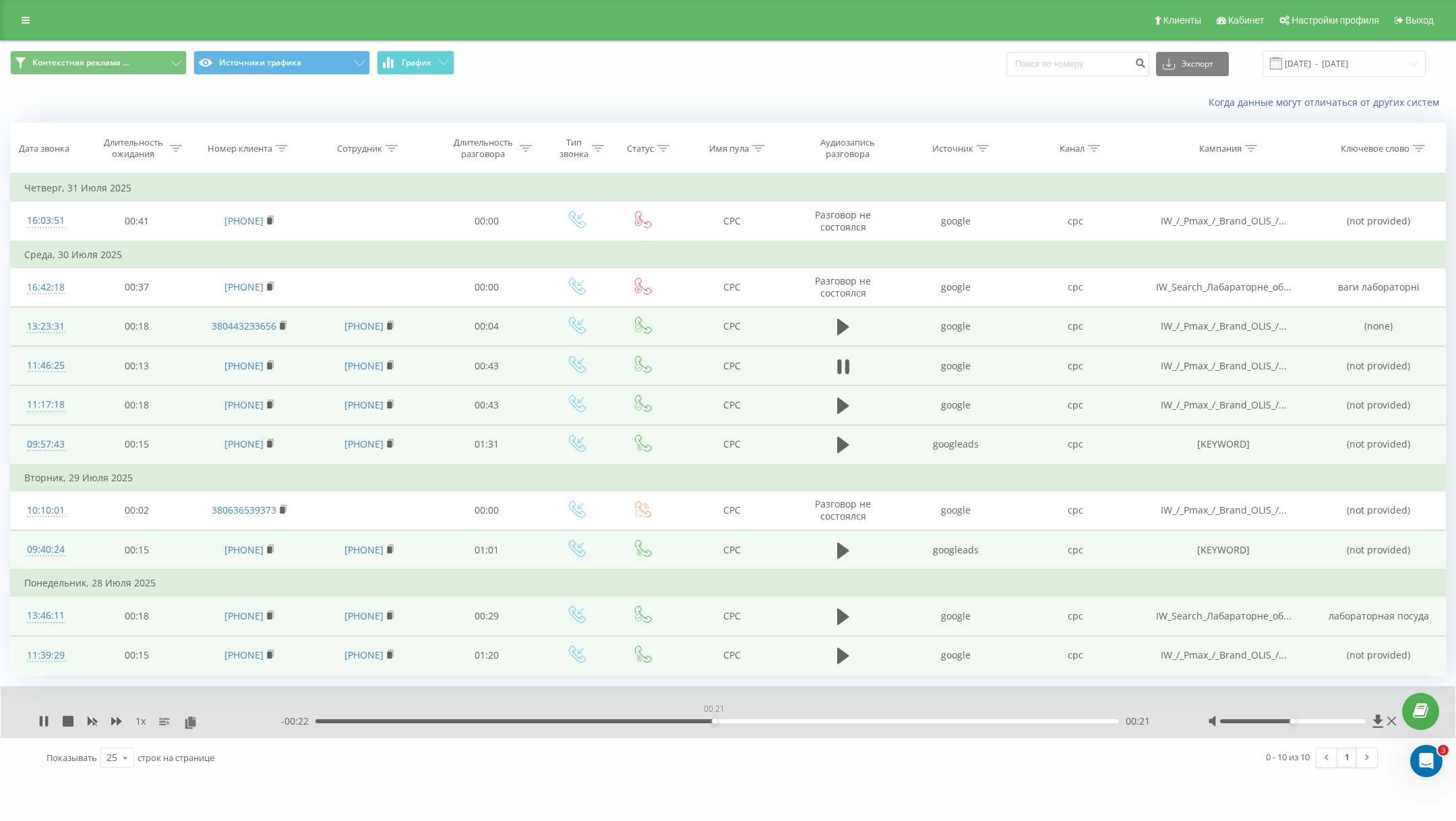 click on "00:21" at bounding box center (717, 721) 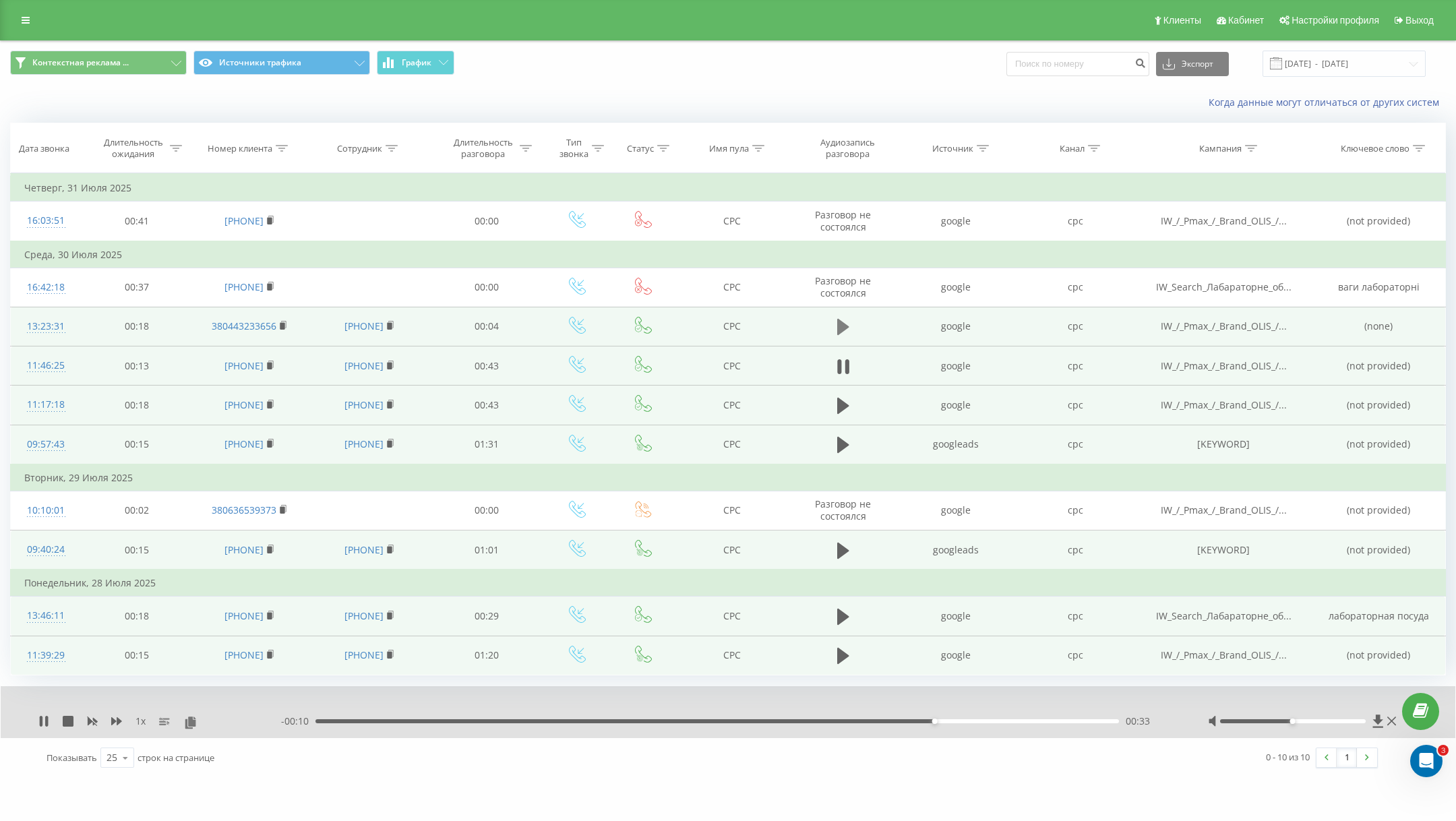 click 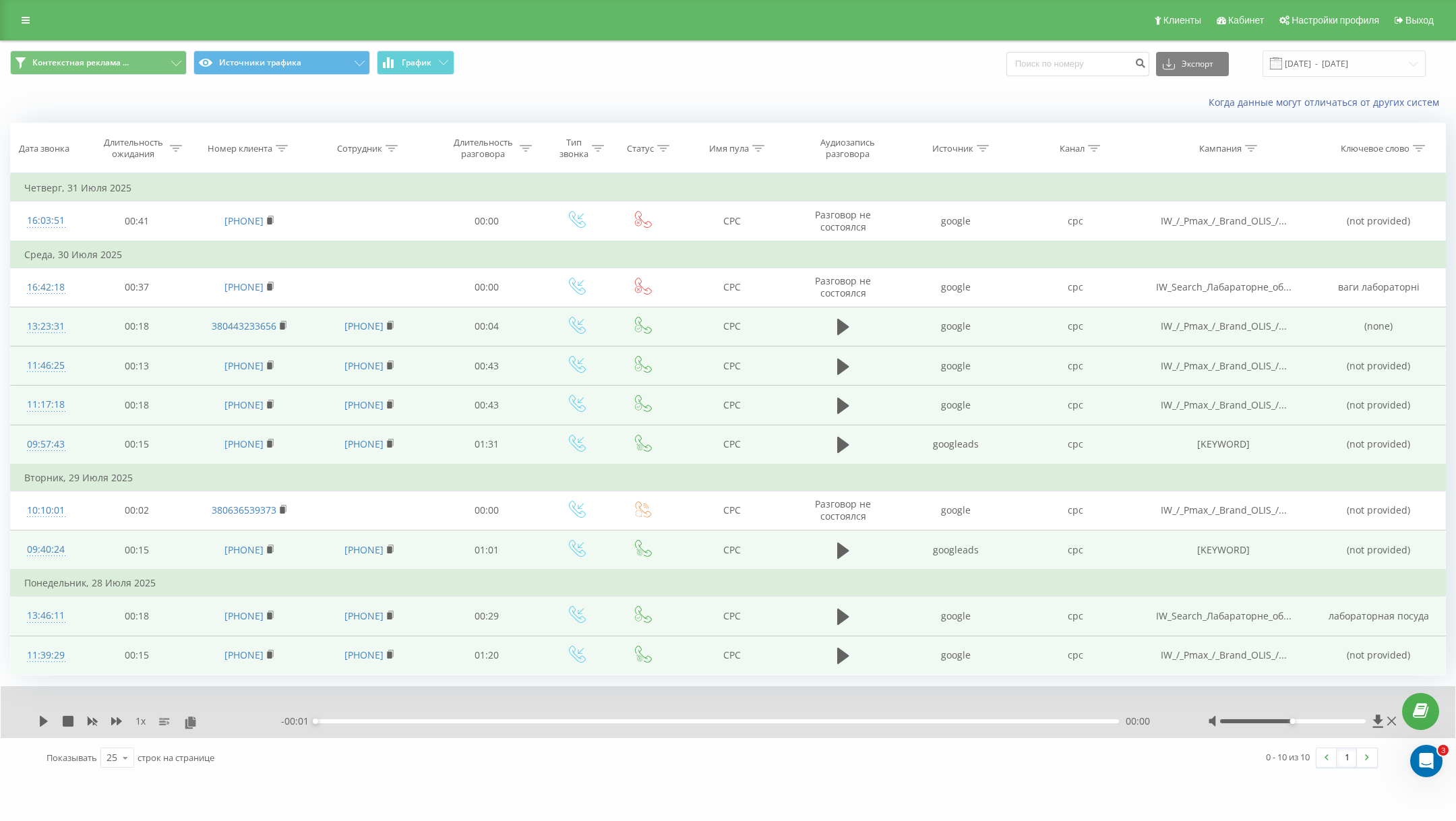 click at bounding box center (843, 326) 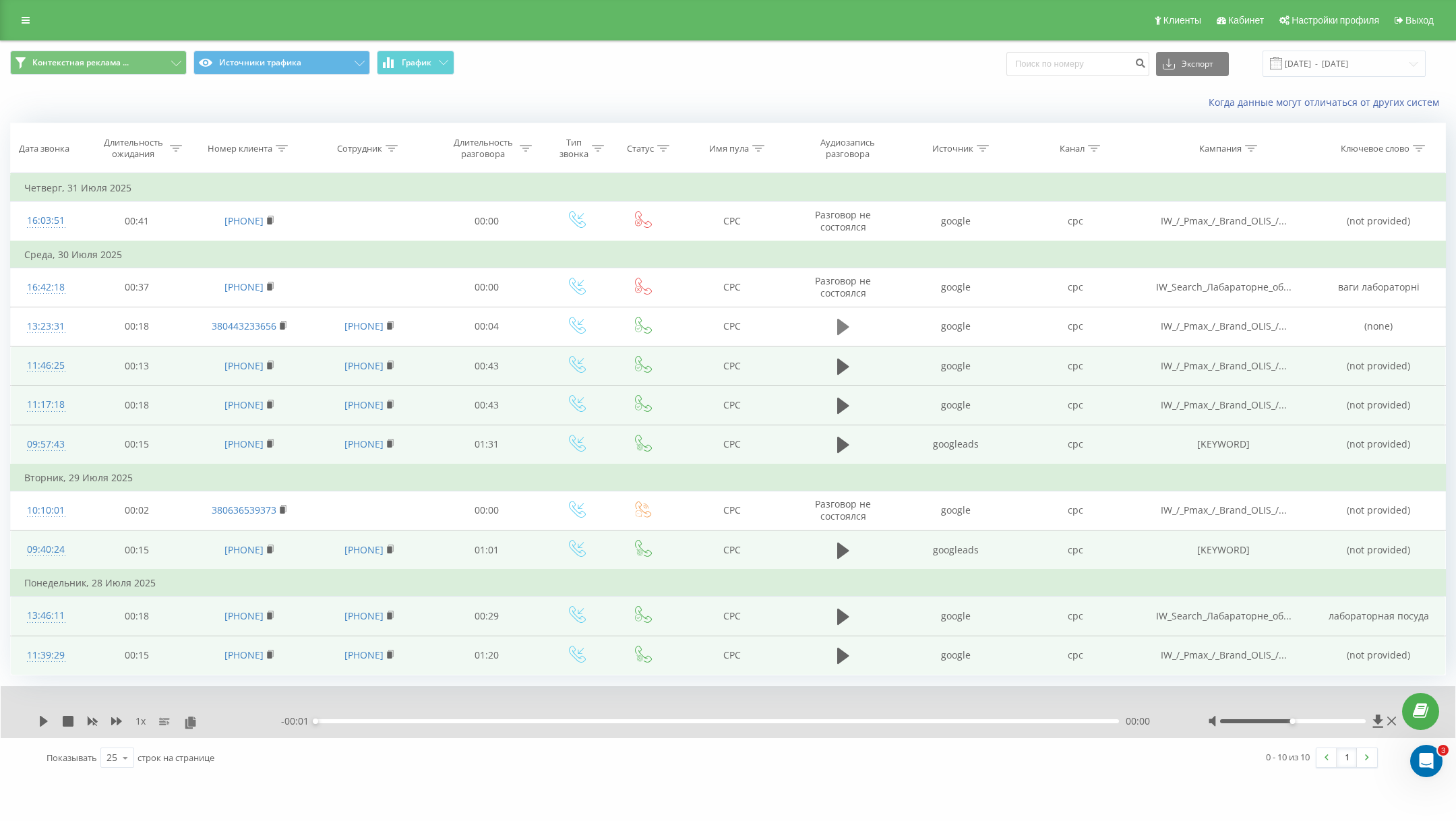 click 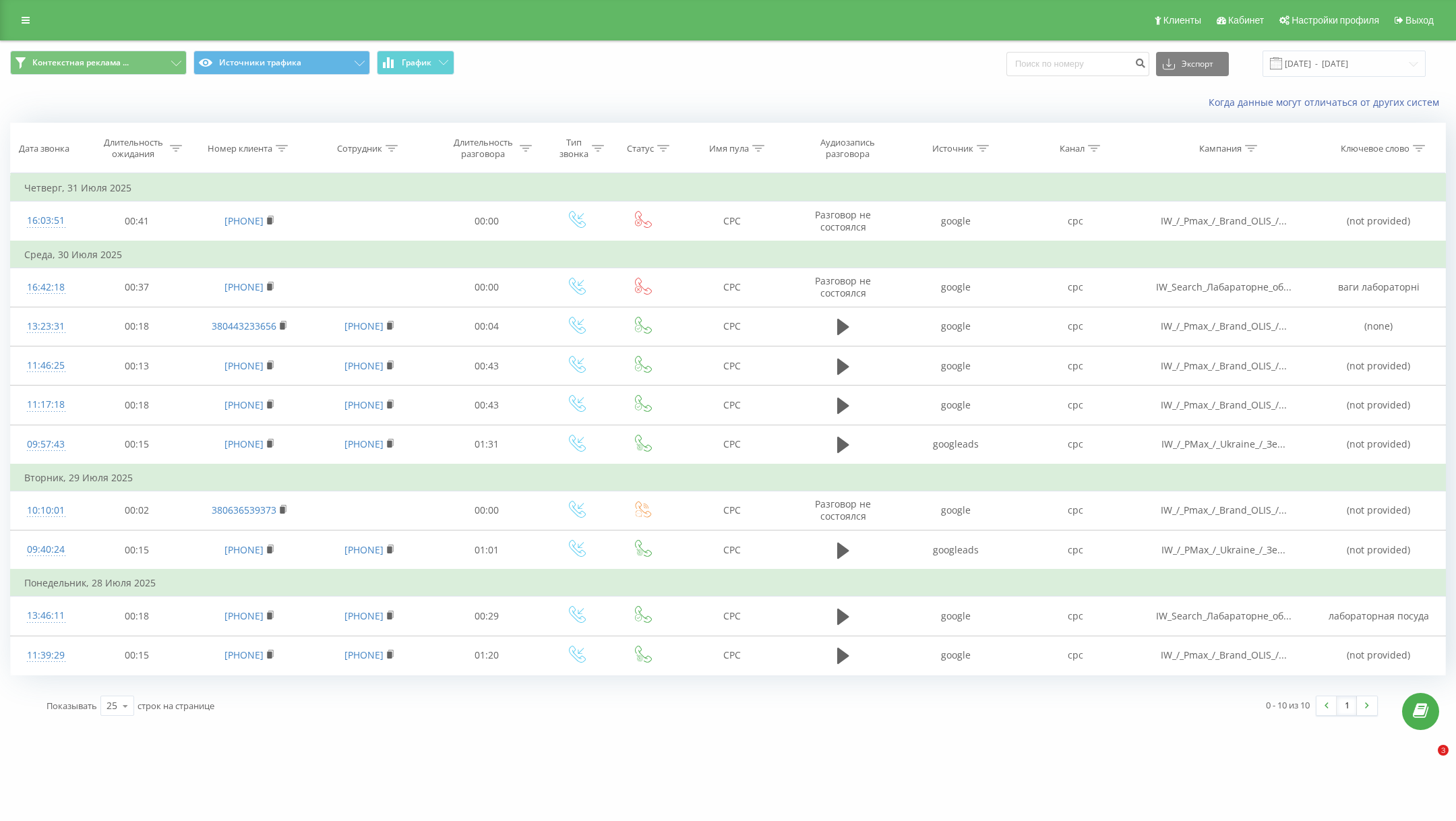 scroll, scrollTop: 0, scrollLeft: 0, axis: both 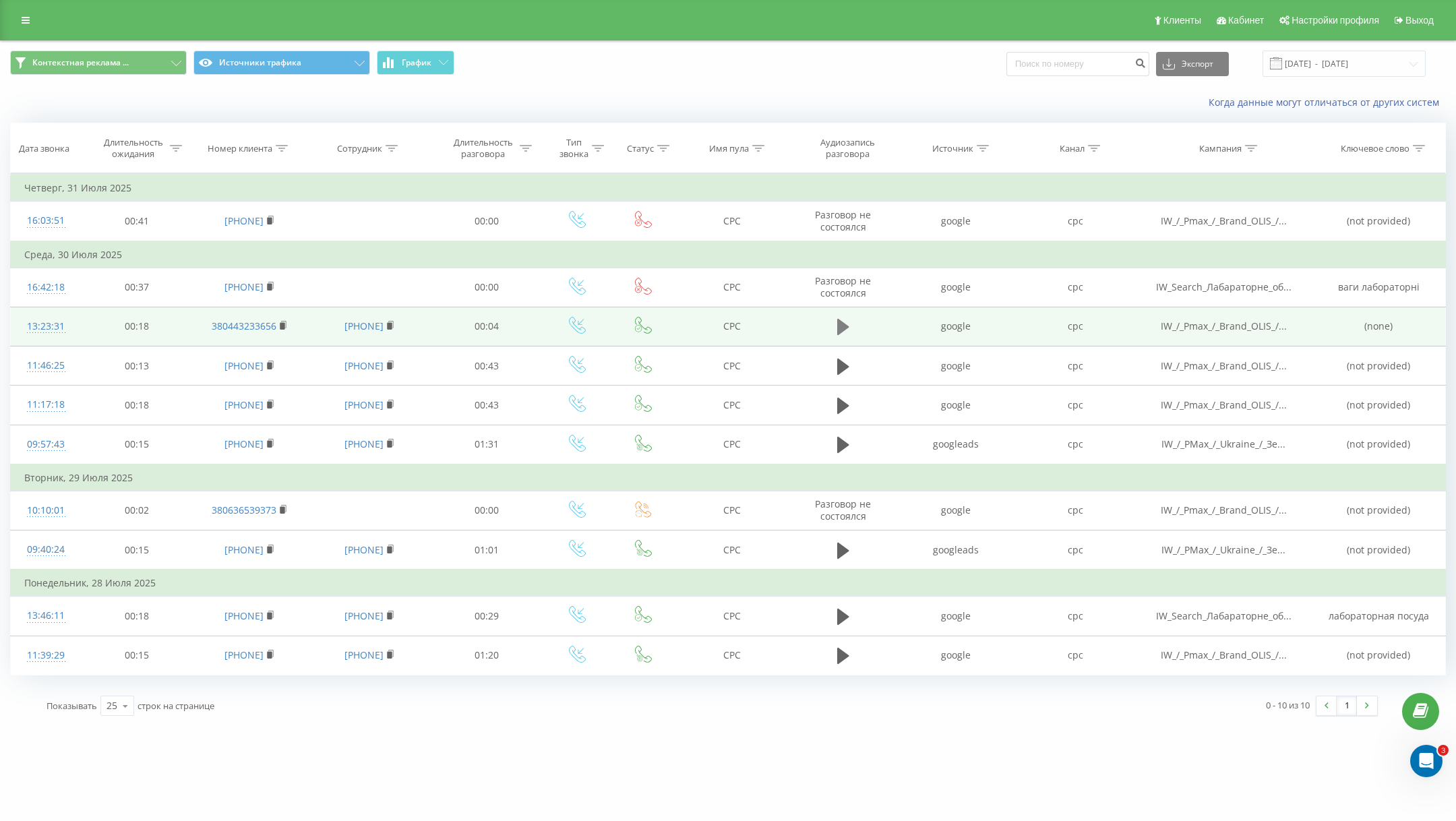 click 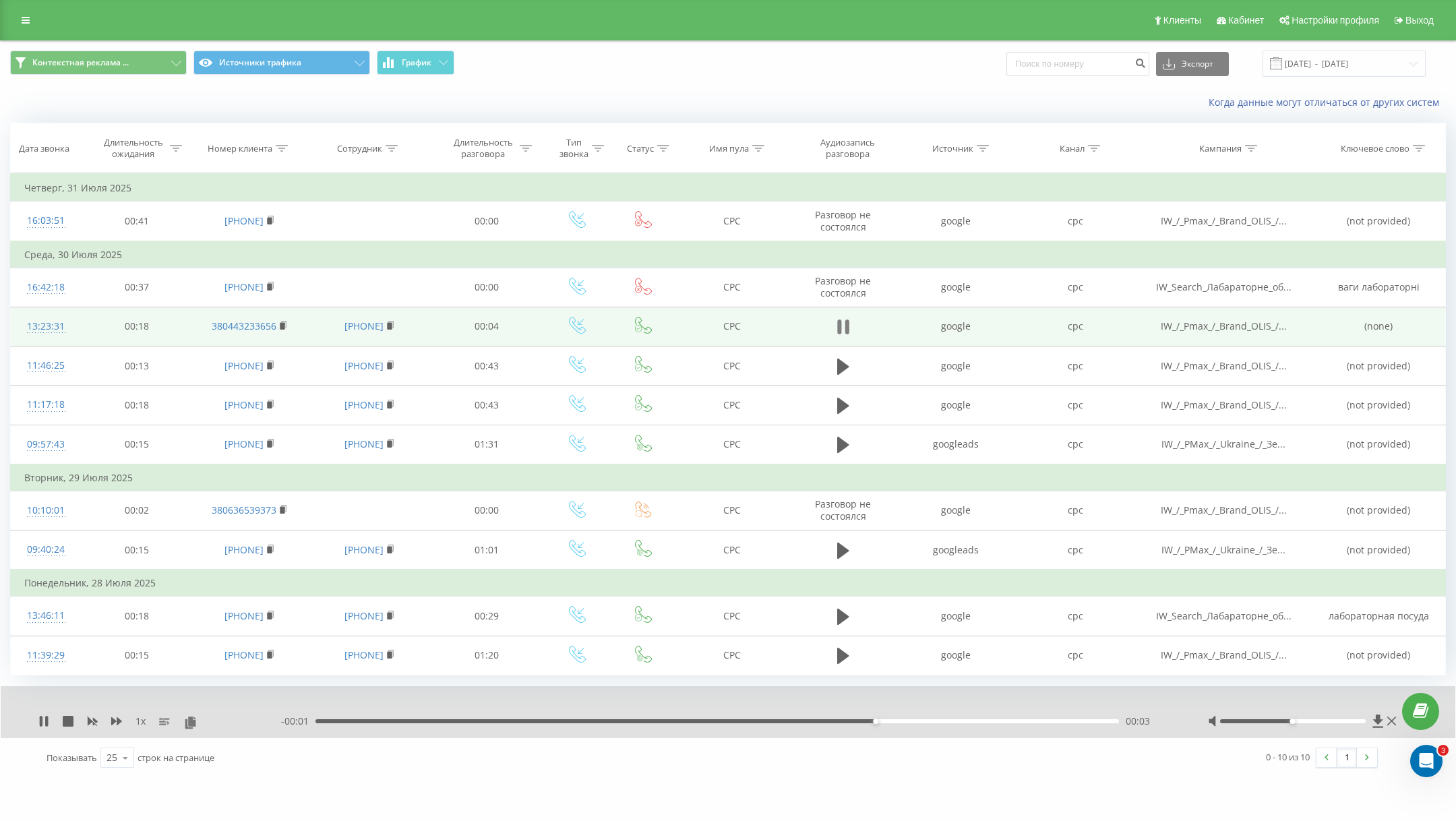 click 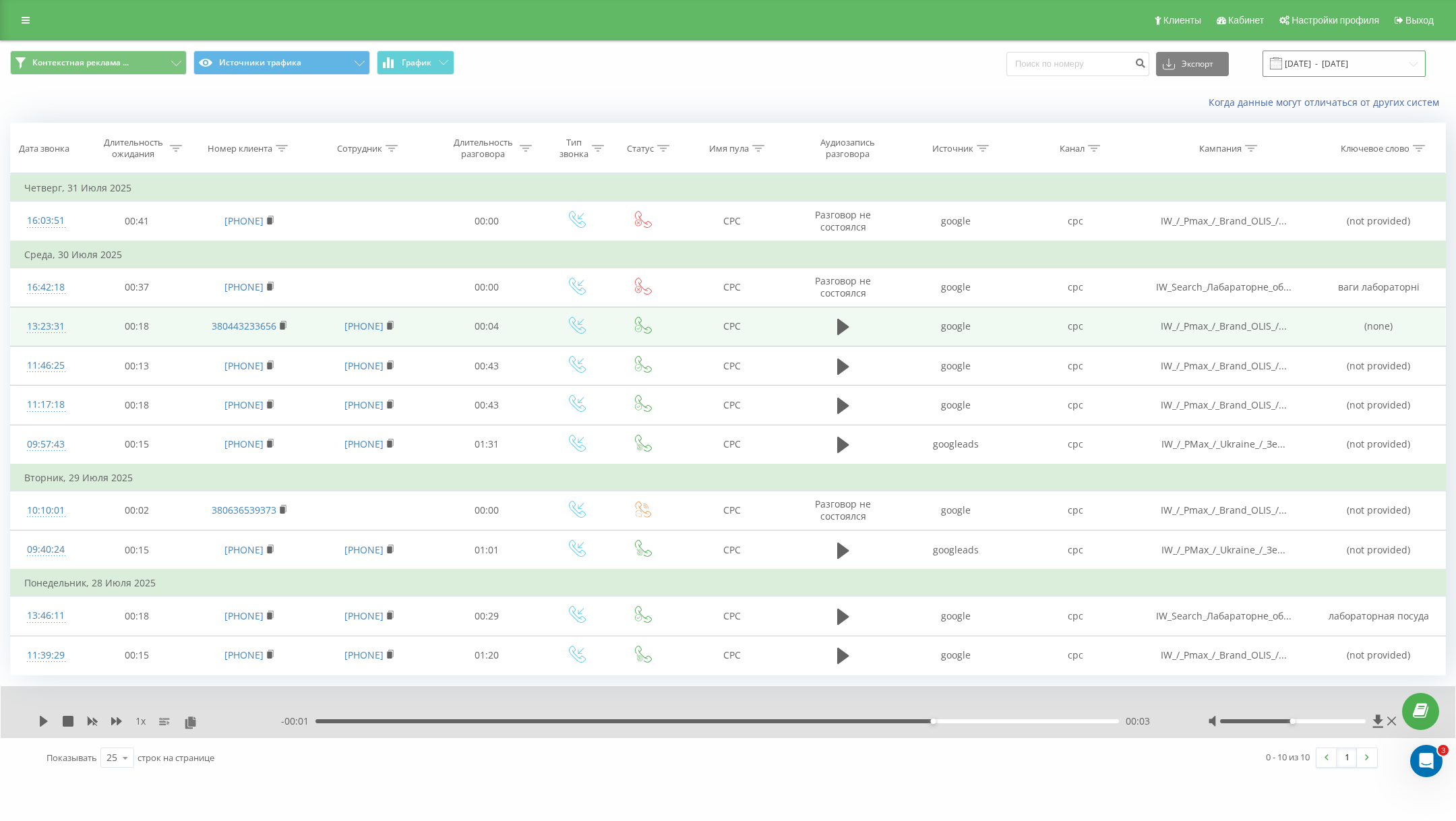 click on "[DATE]  -  [DATE]" at bounding box center (1344, 63) 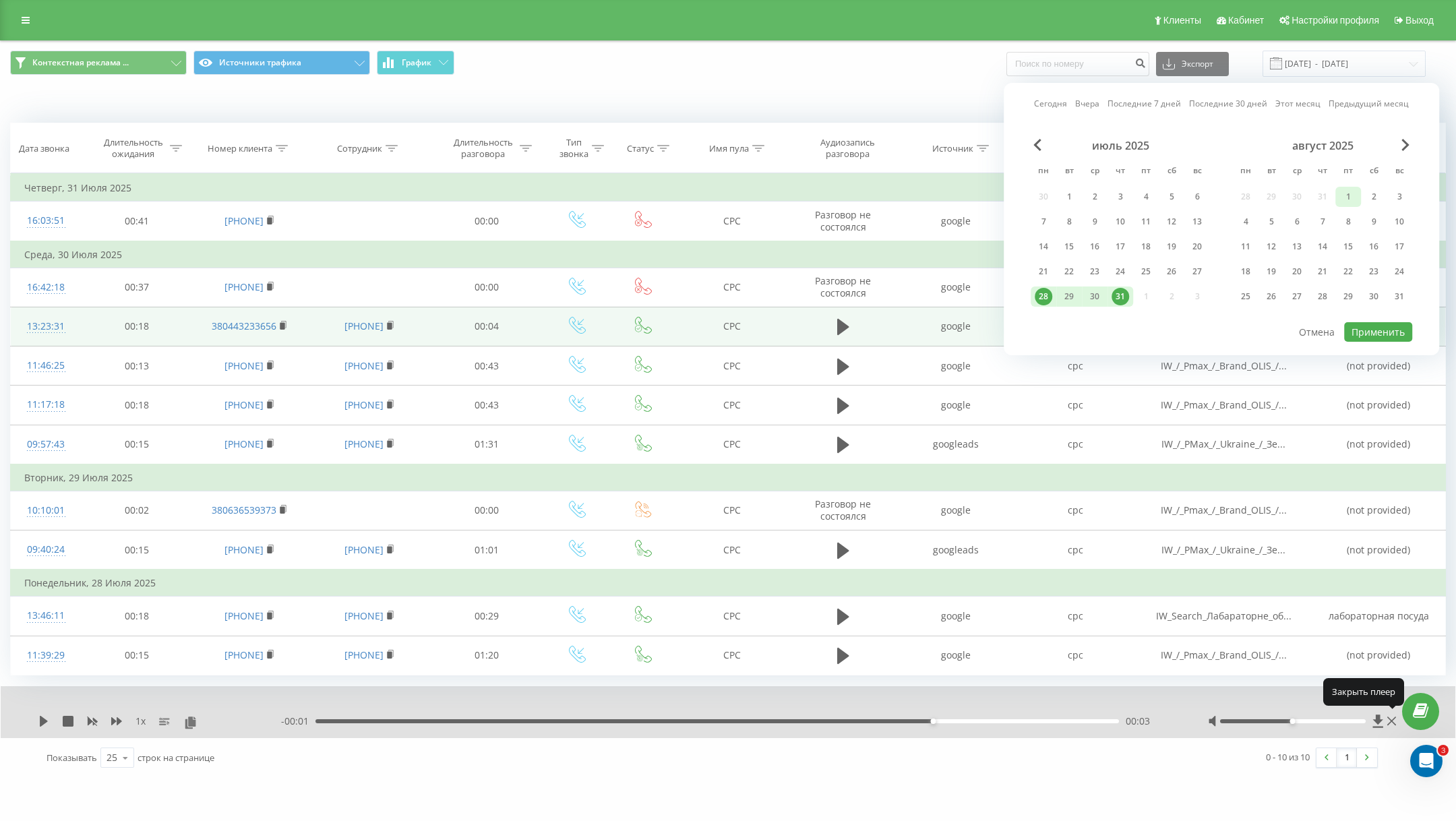 click on "1" at bounding box center (1348, 197) 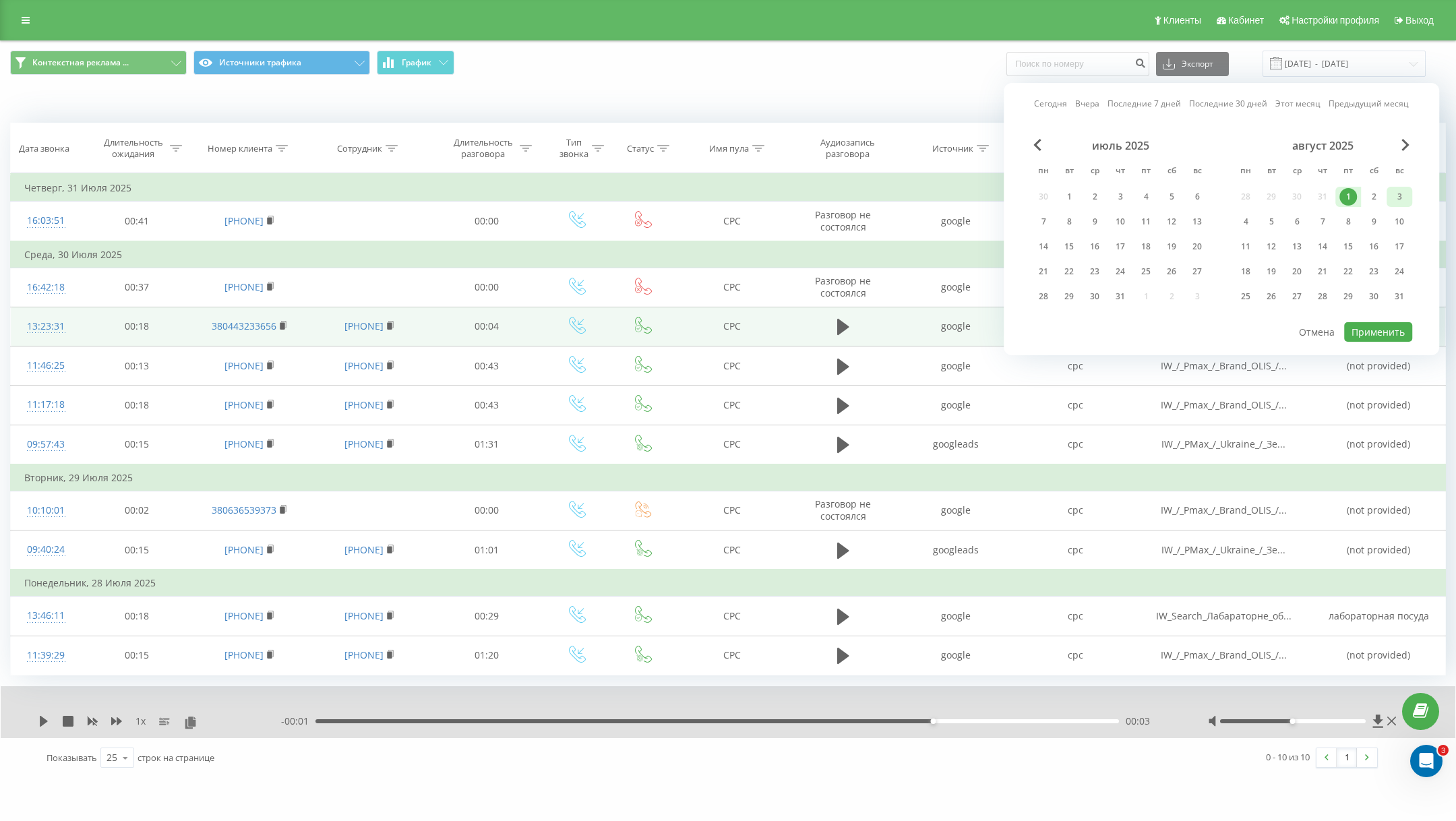 click on "3" at bounding box center (1399, 197) 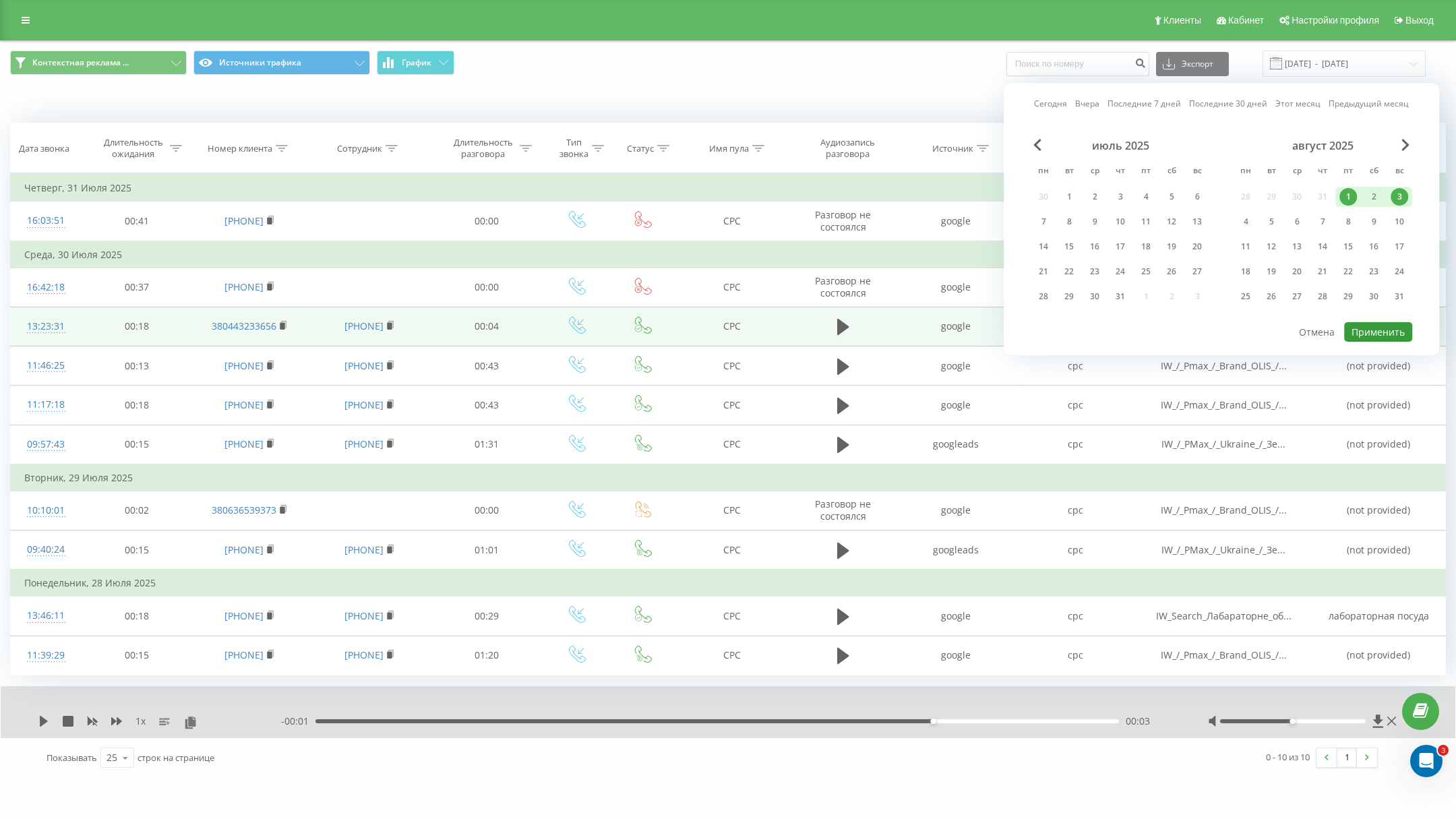 click on "Применить" at bounding box center (1378, 332) 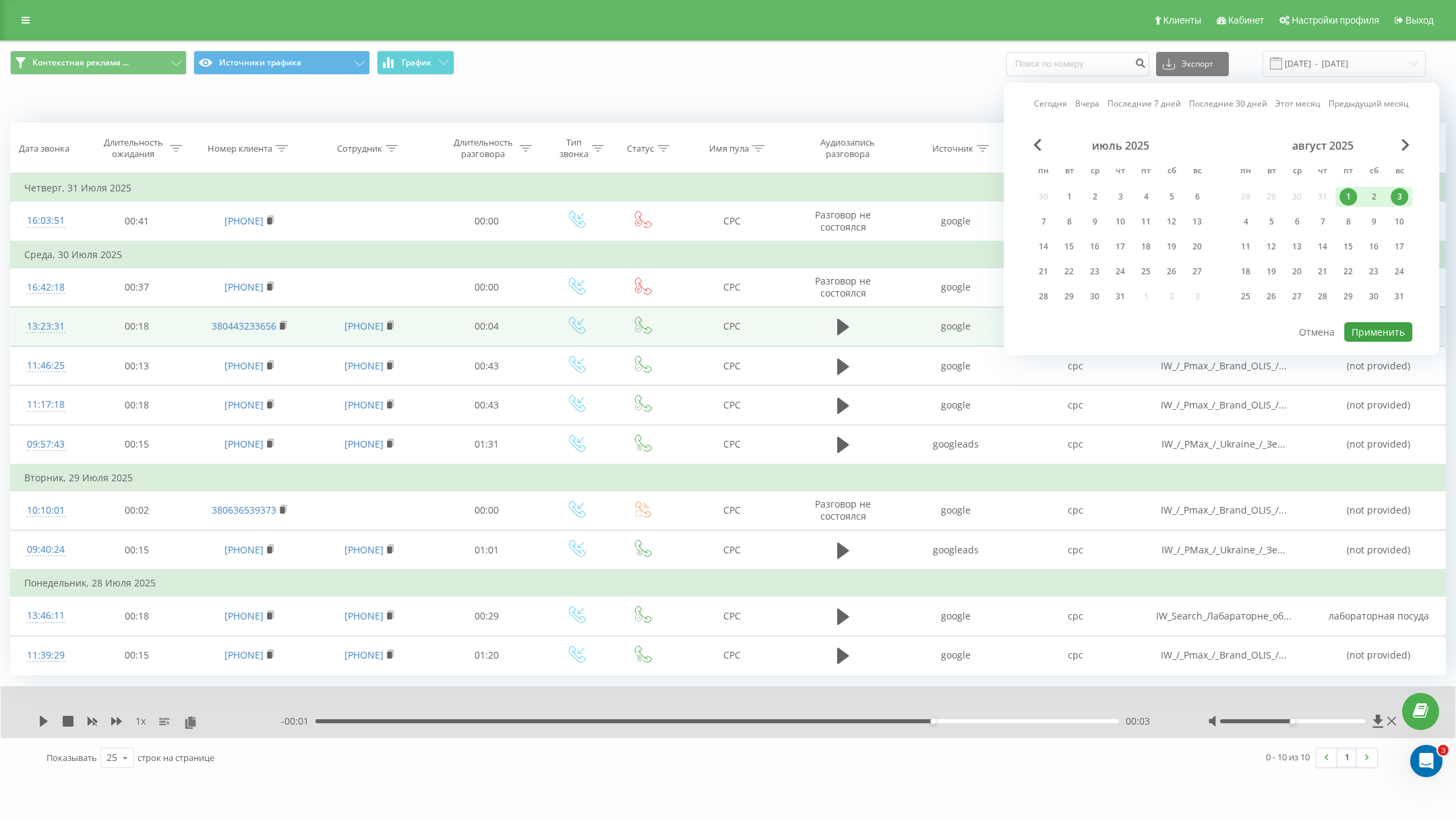 type on "[DATE]  -  [DATE]" 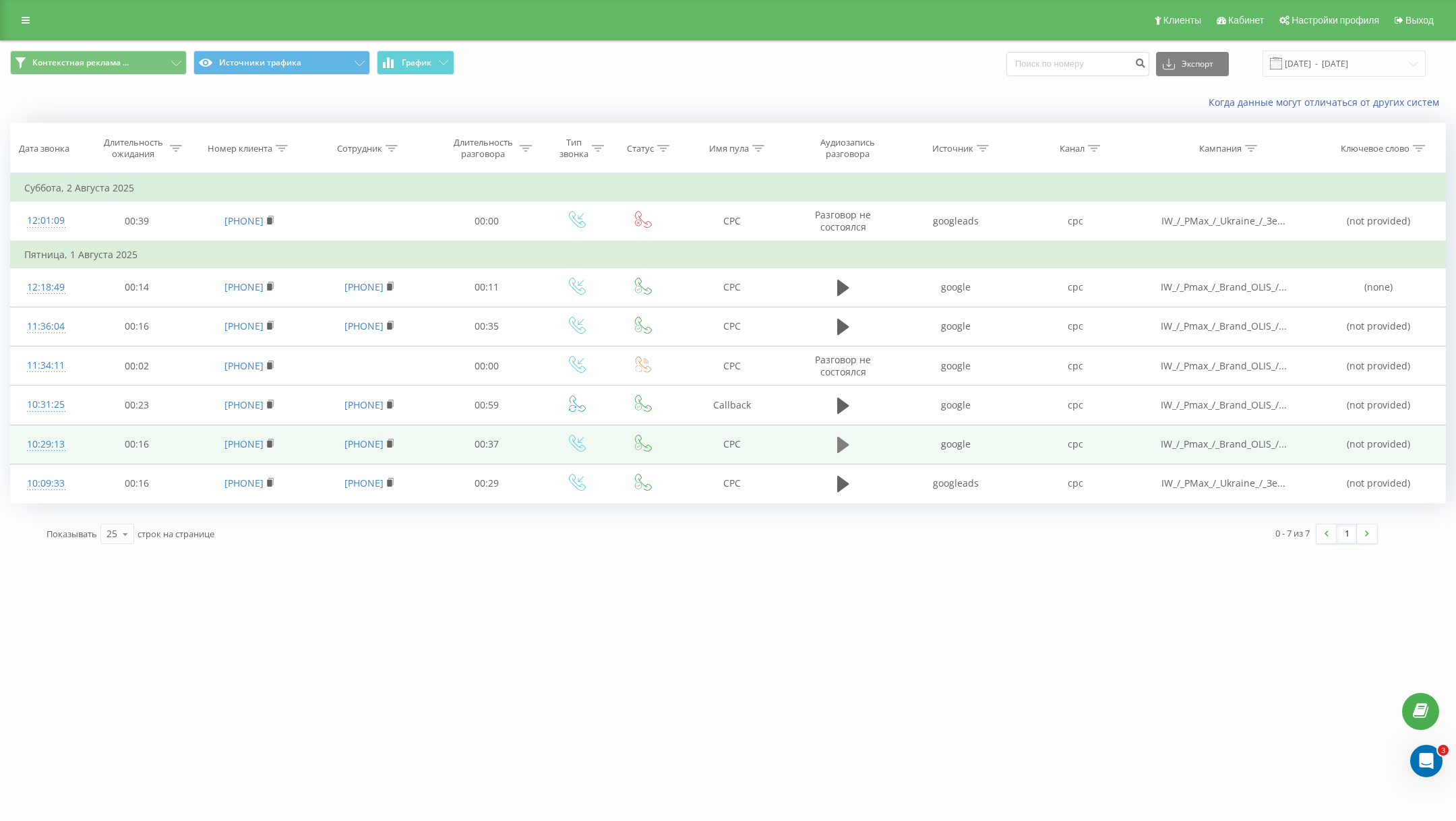 click 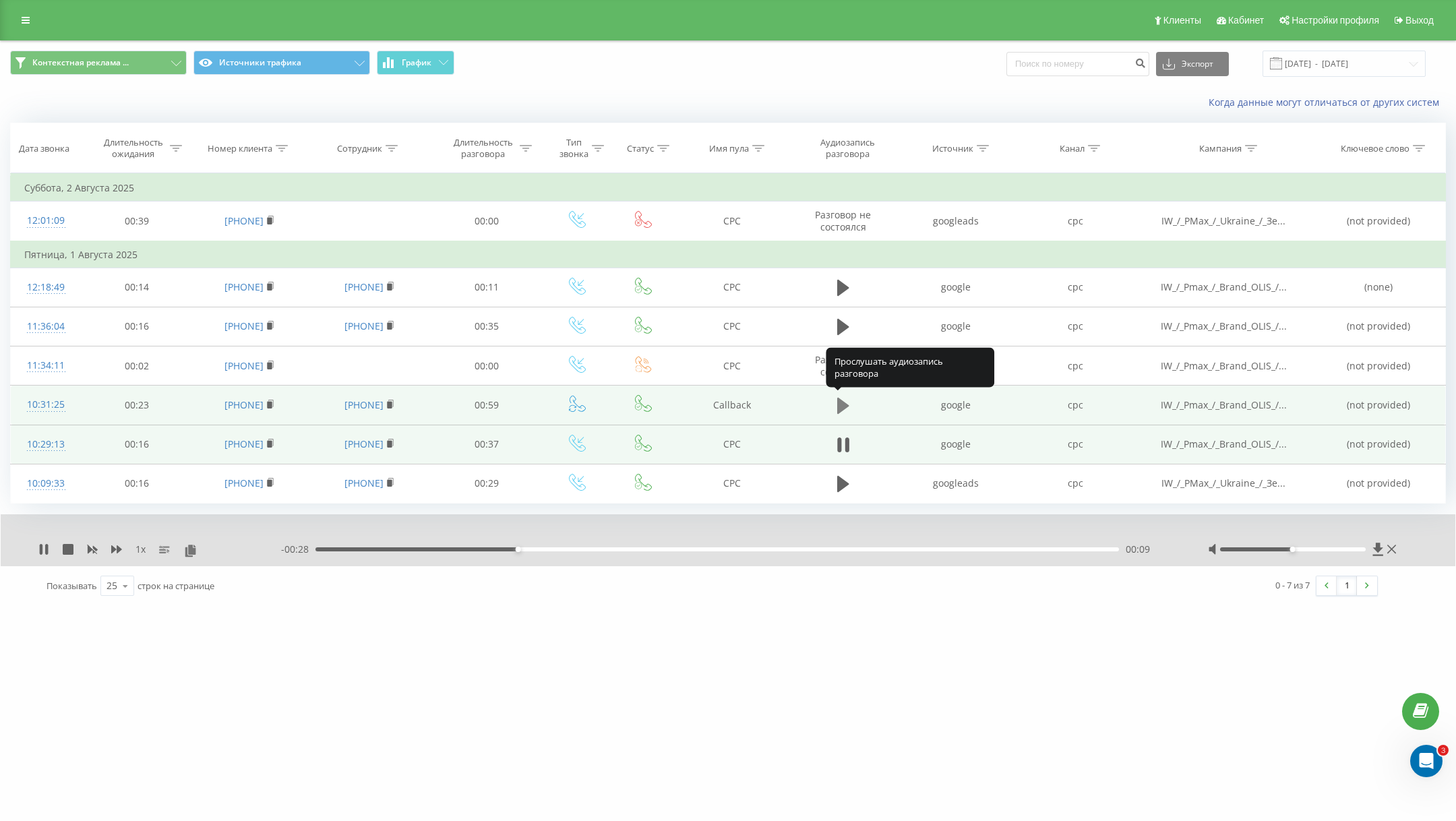 click 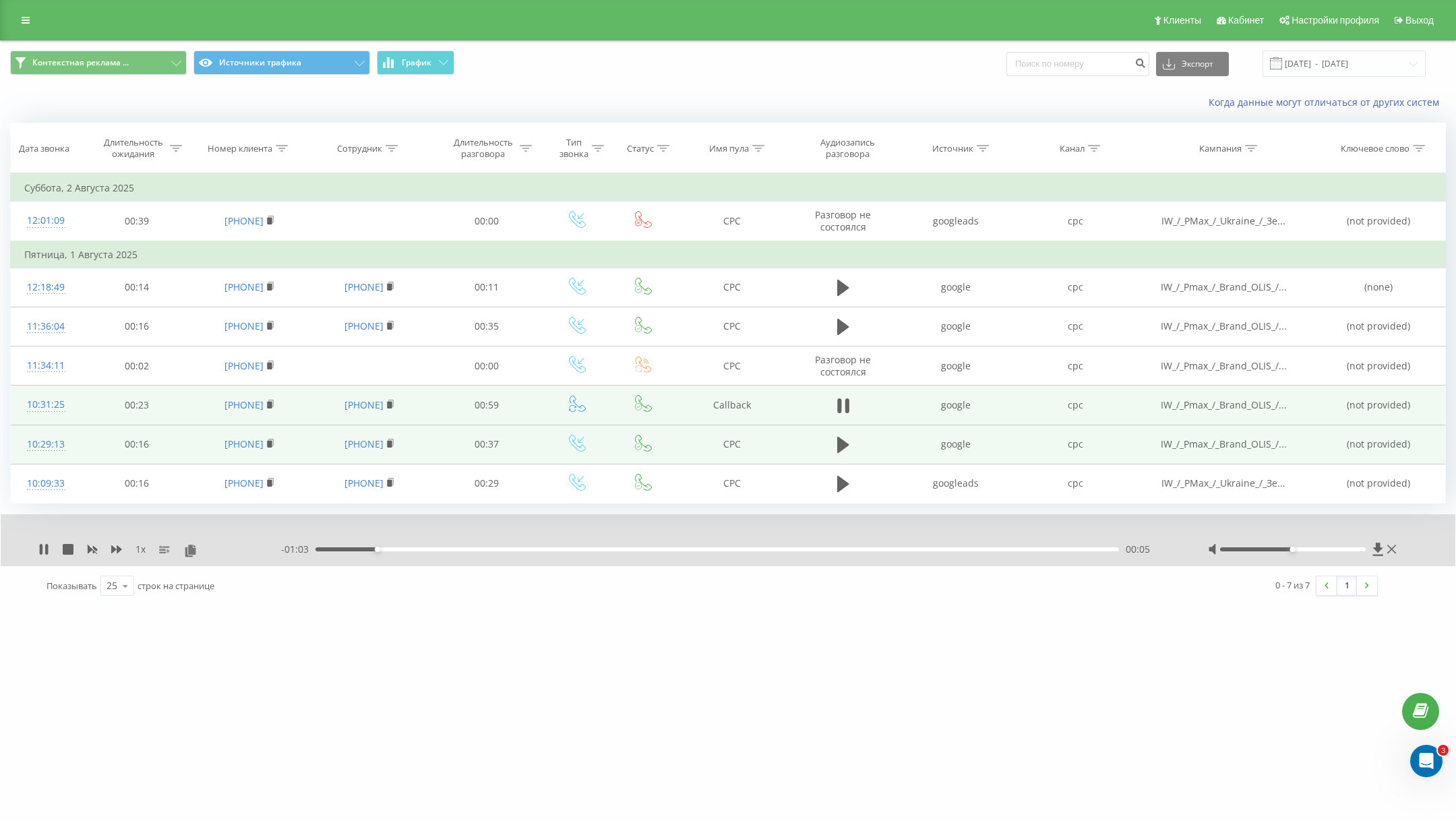 click on "- [TIME] [TIME]   [TIME]" at bounding box center (727, 549) 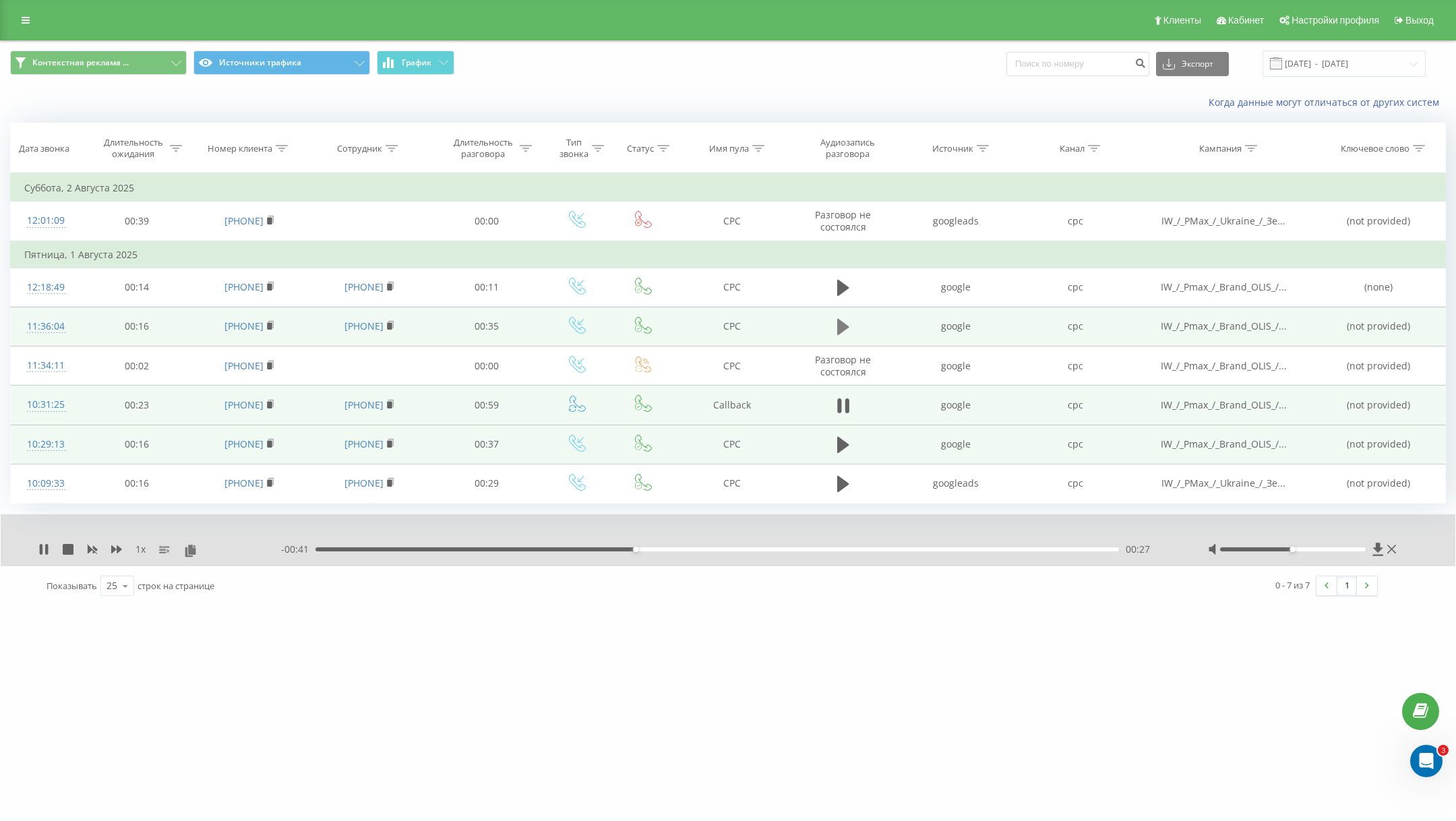 click 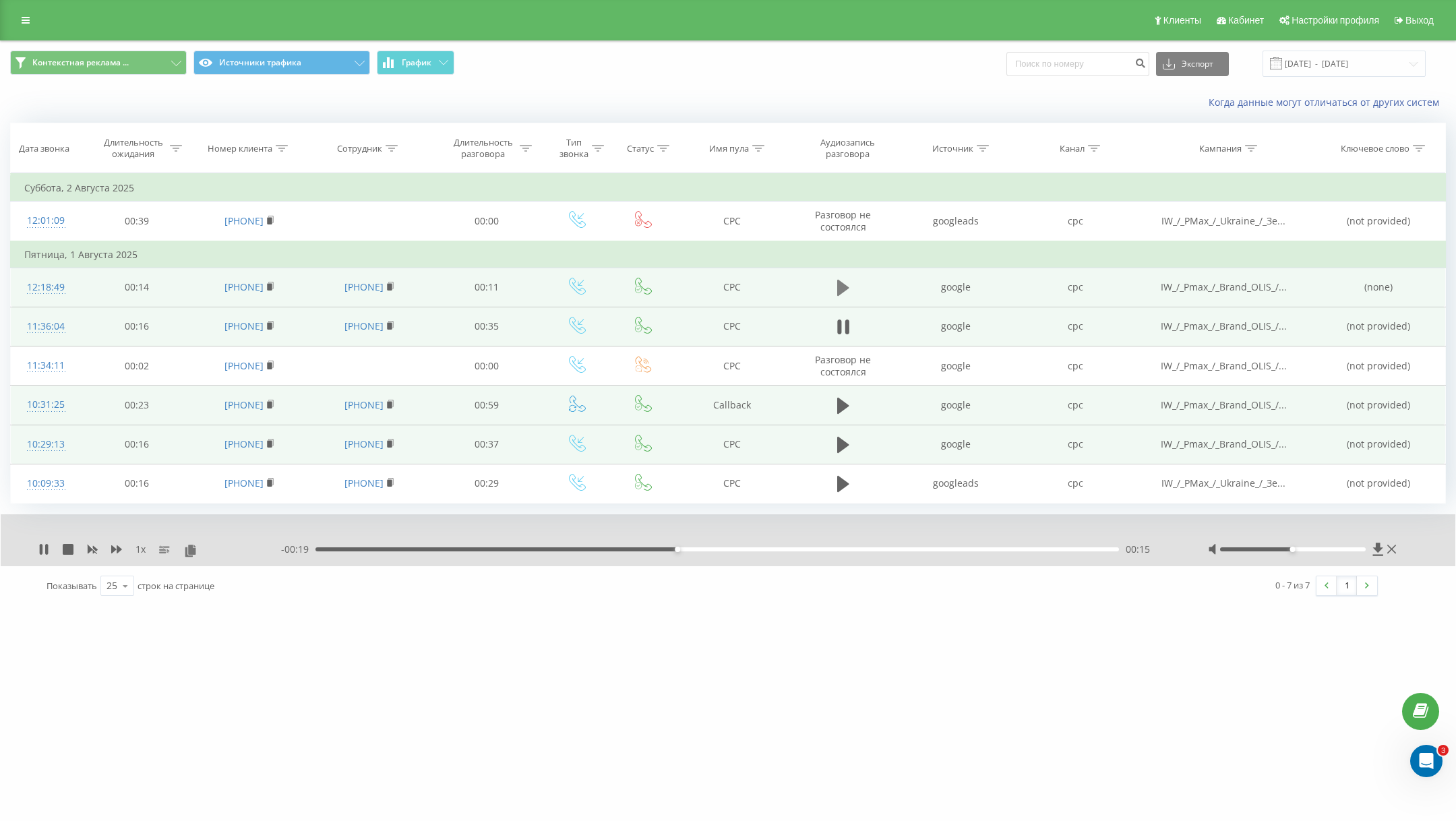 click 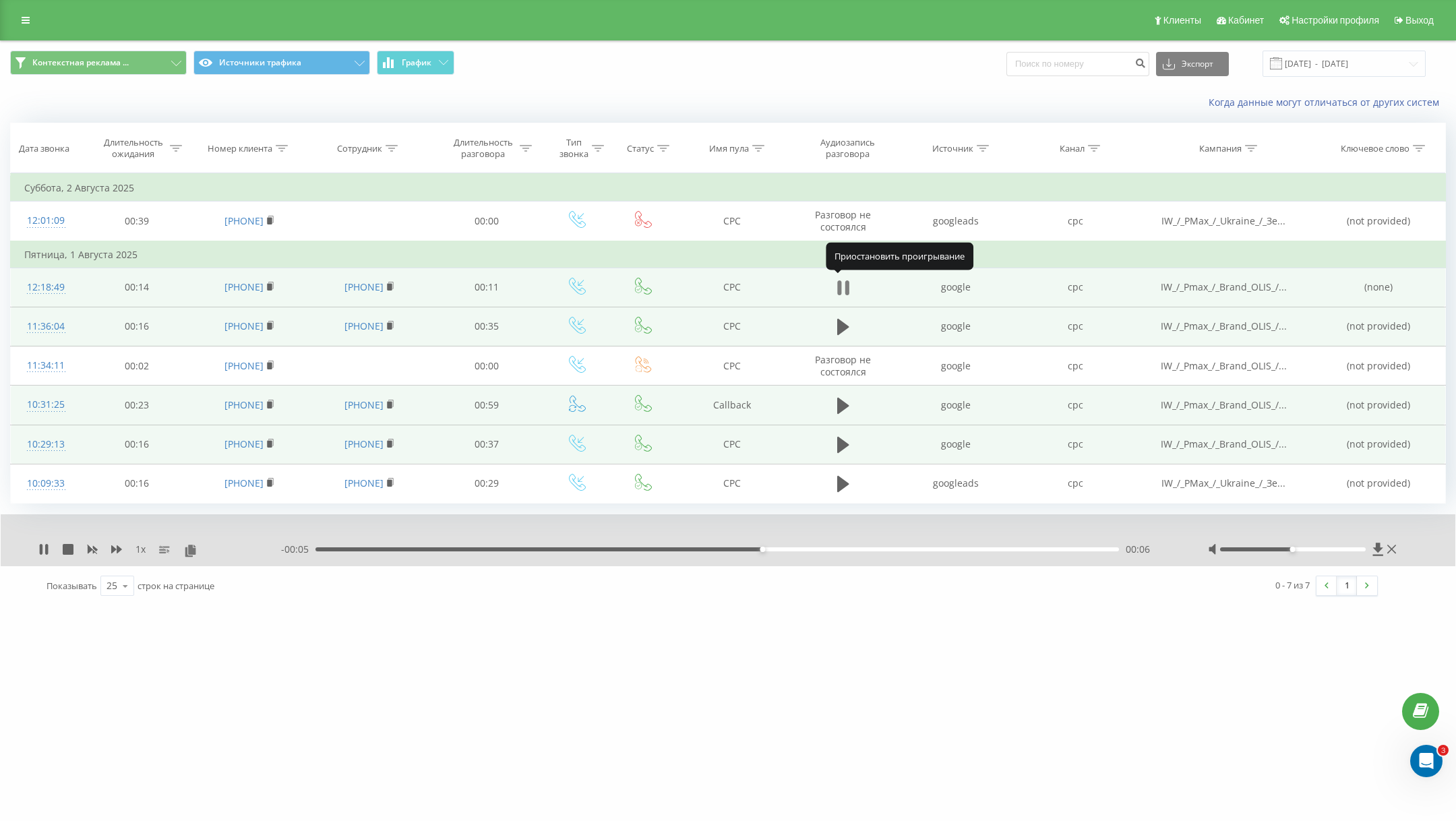 click 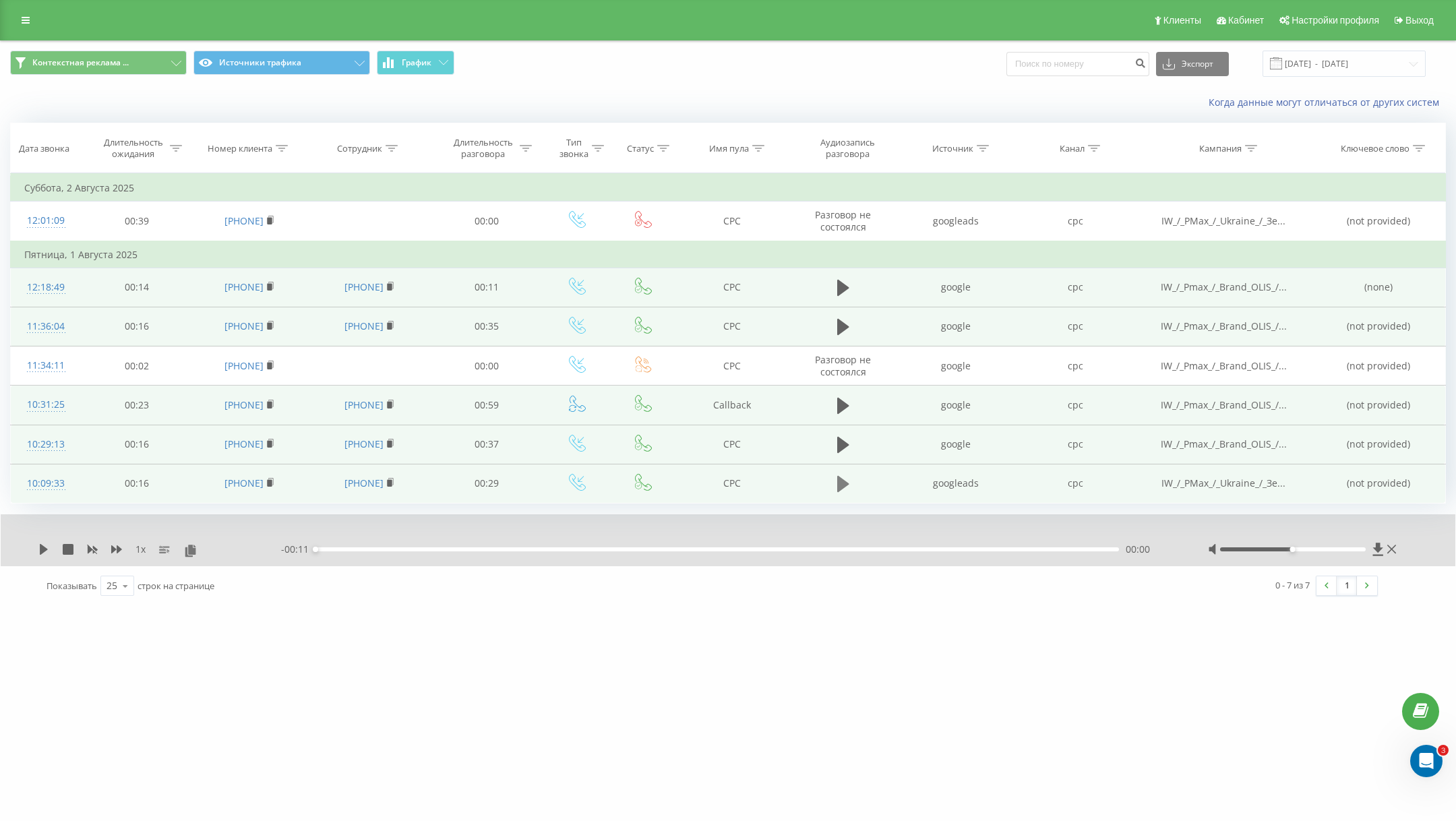 click 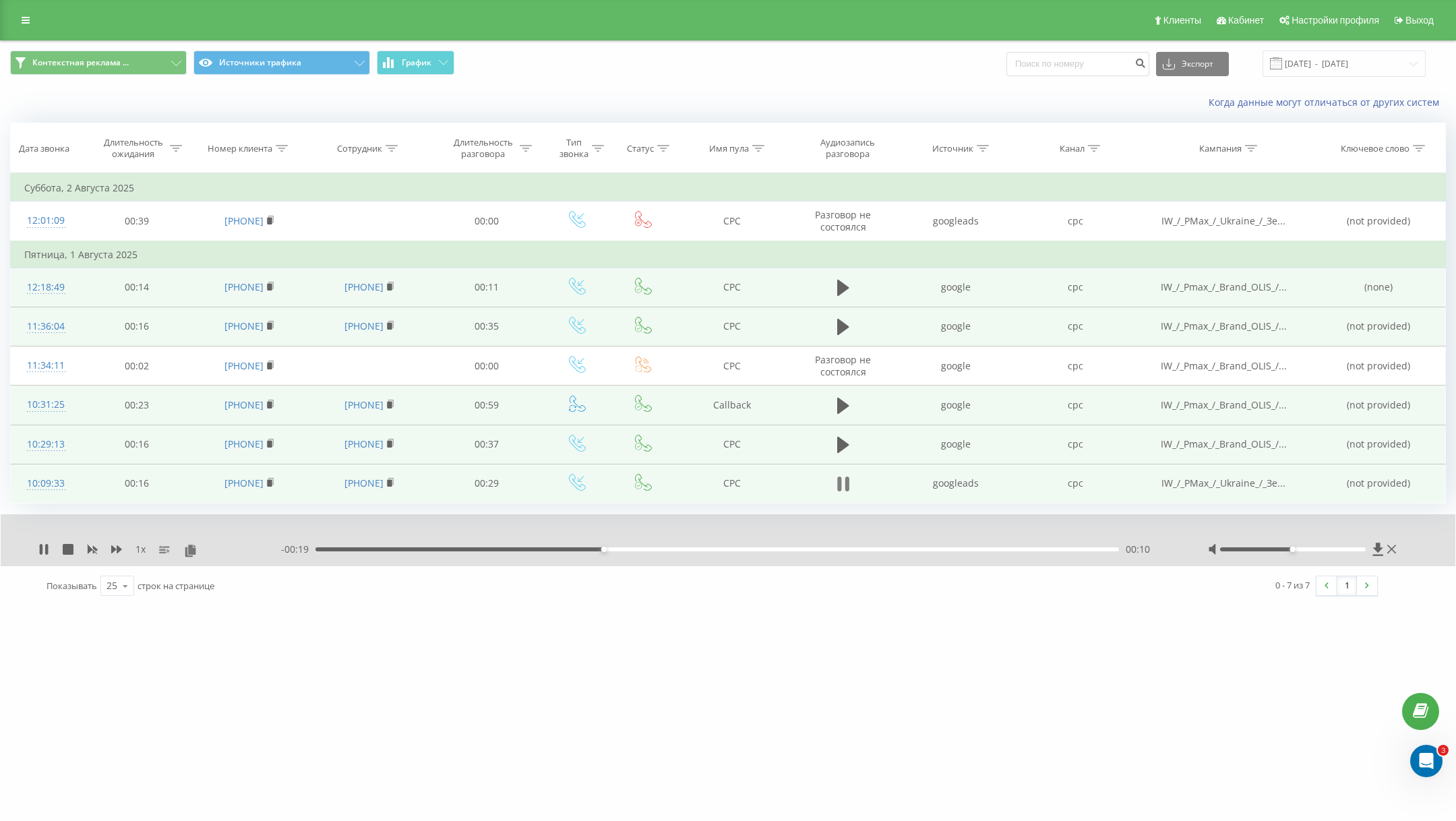 click 